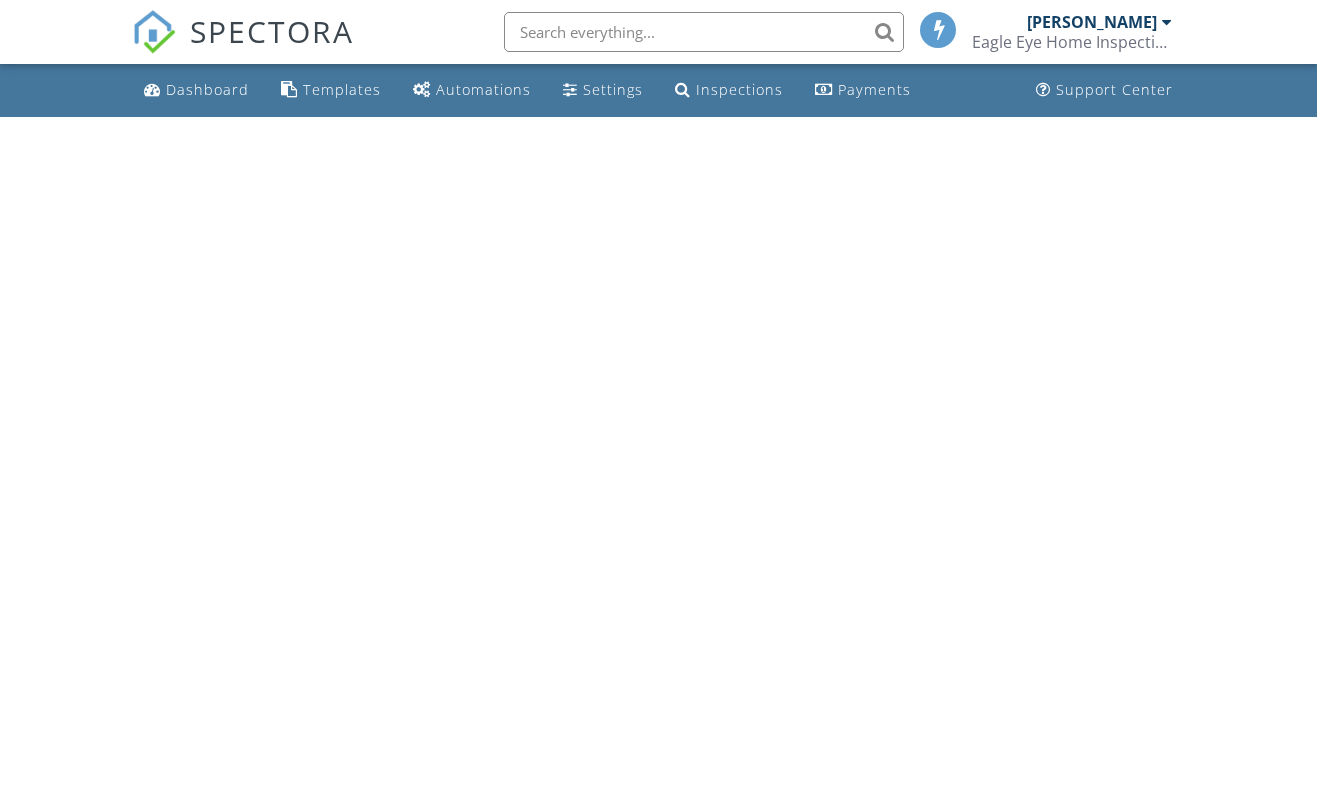 scroll, scrollTop: 0, scrollLeft: 0, axis: both 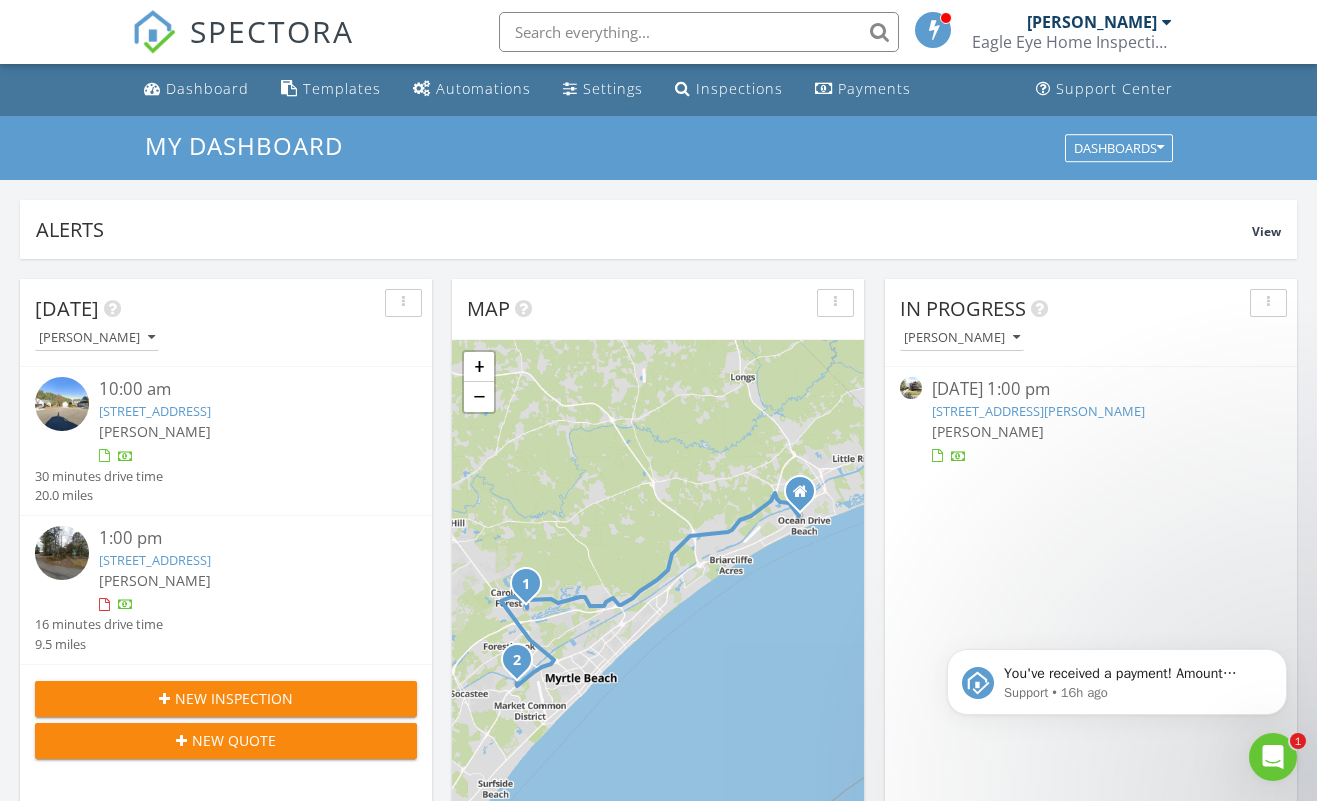 click 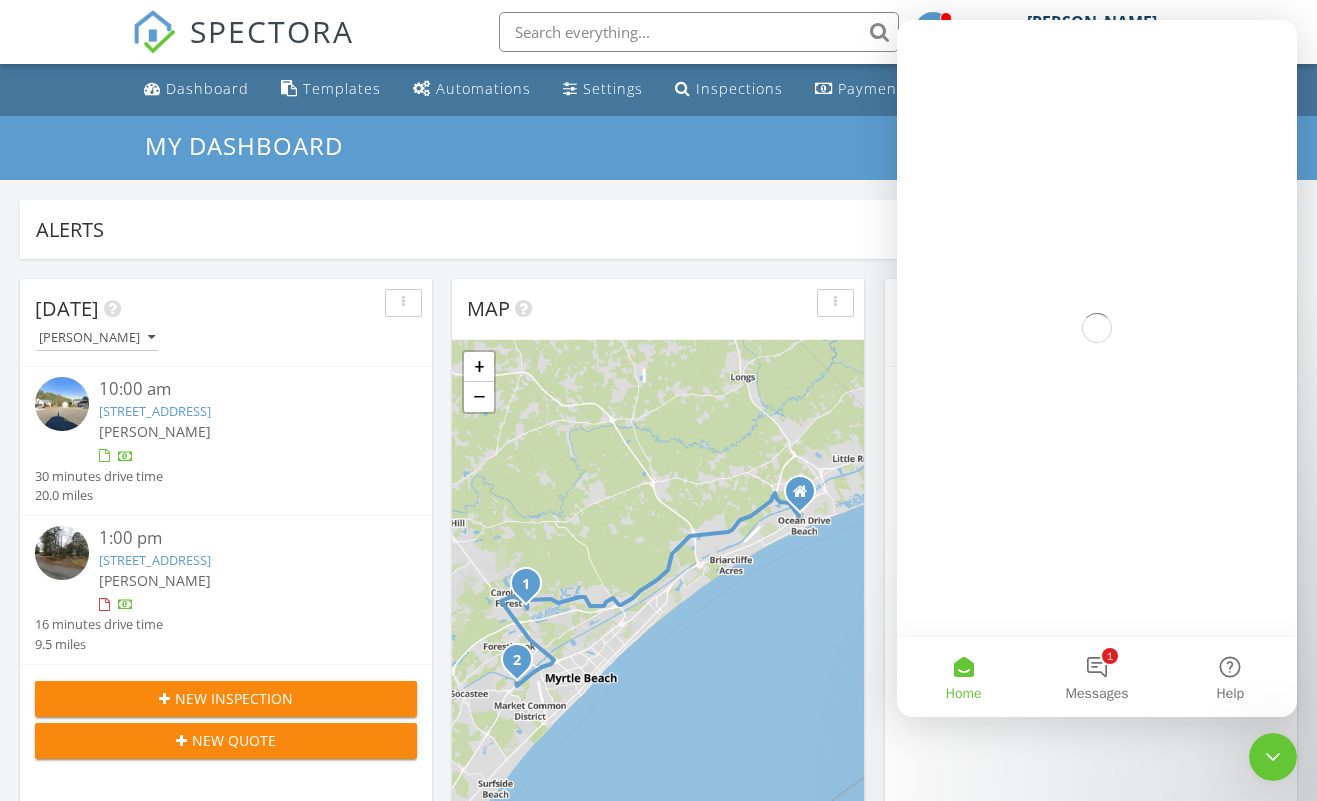 scroll, scrollTop: 0, scrollLeft: 0, axis: both 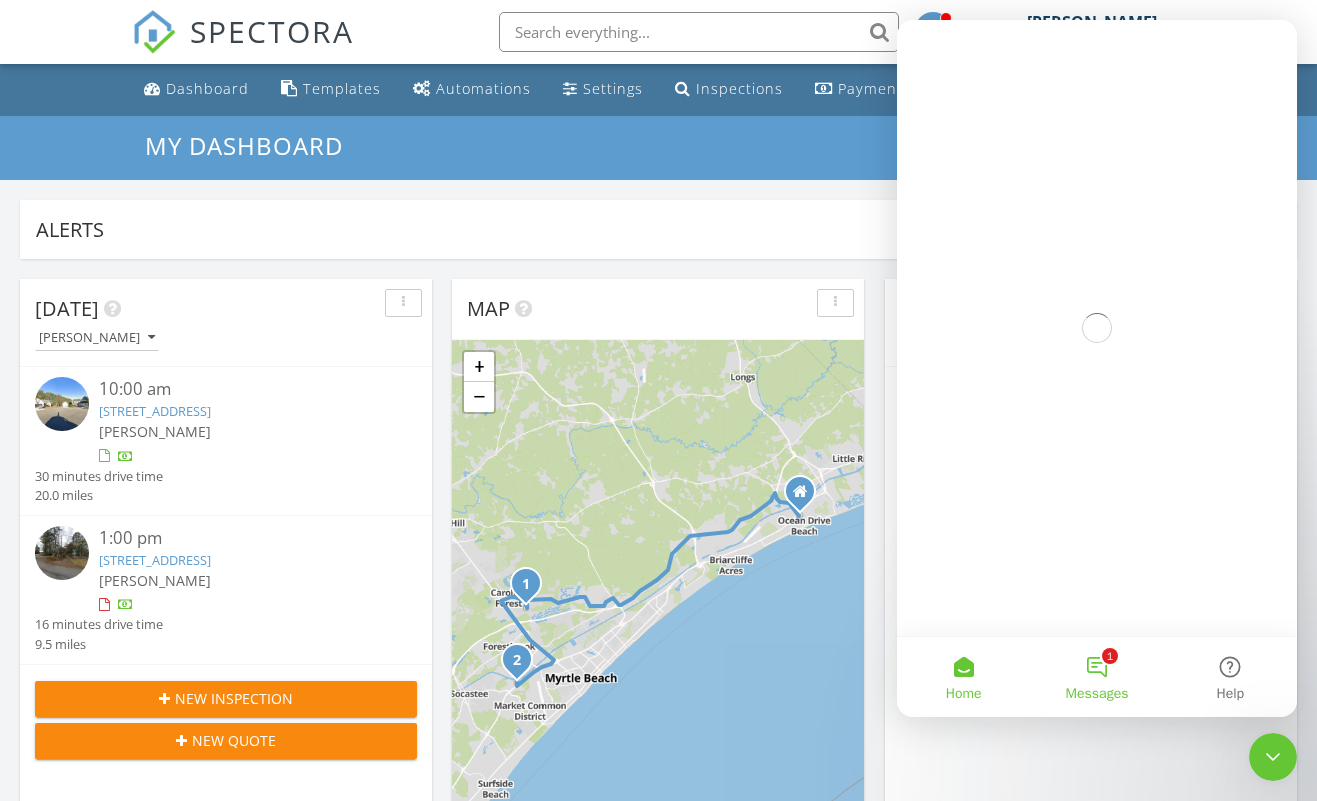 click on "1 Messages" at bounding box center (1096, 677) 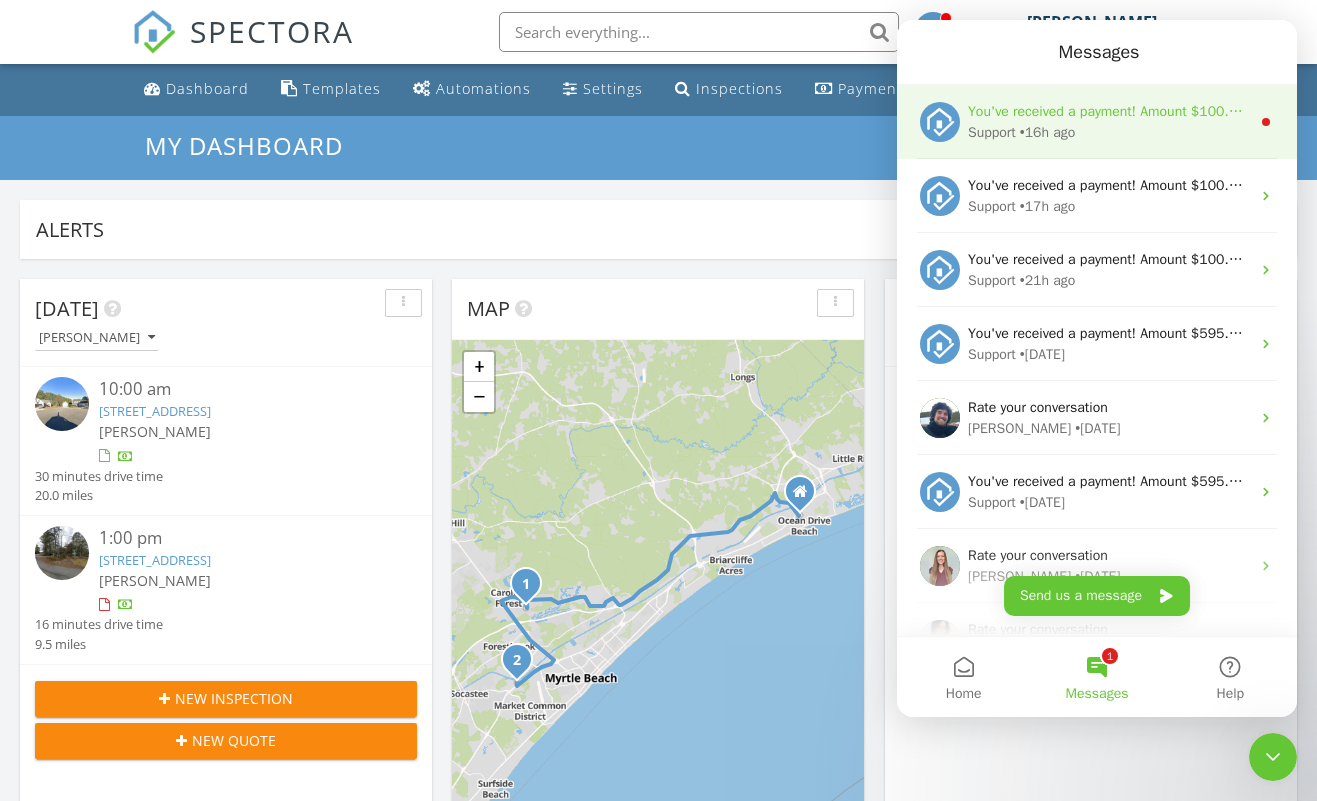 click on "Support •  16h ago" at bounding box center (1109, 132) 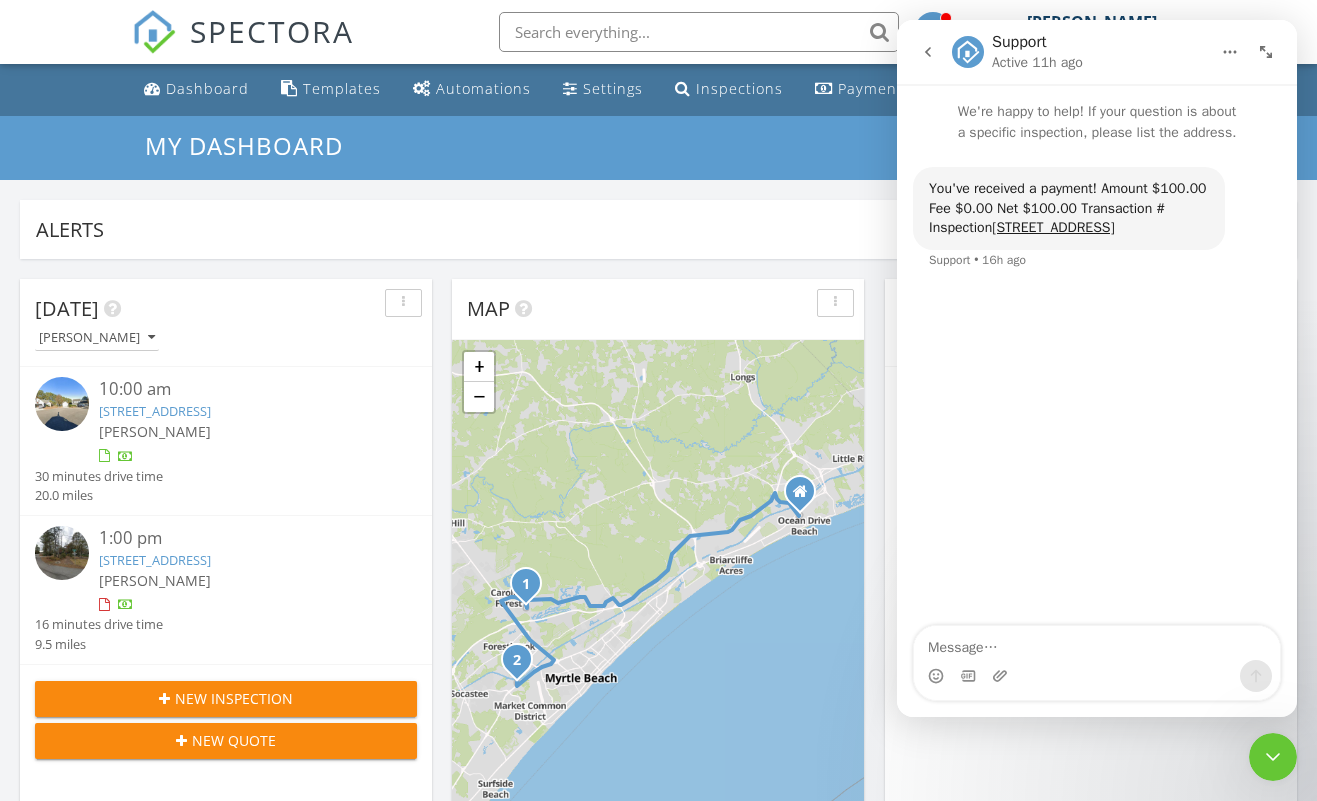 click on "In Progress
Bobby Bush
07/09/25 1:00 pm   212 Greenwich Dr, Conway, SC 29526
Bobby Bush" at bounding box center [1091, 569] 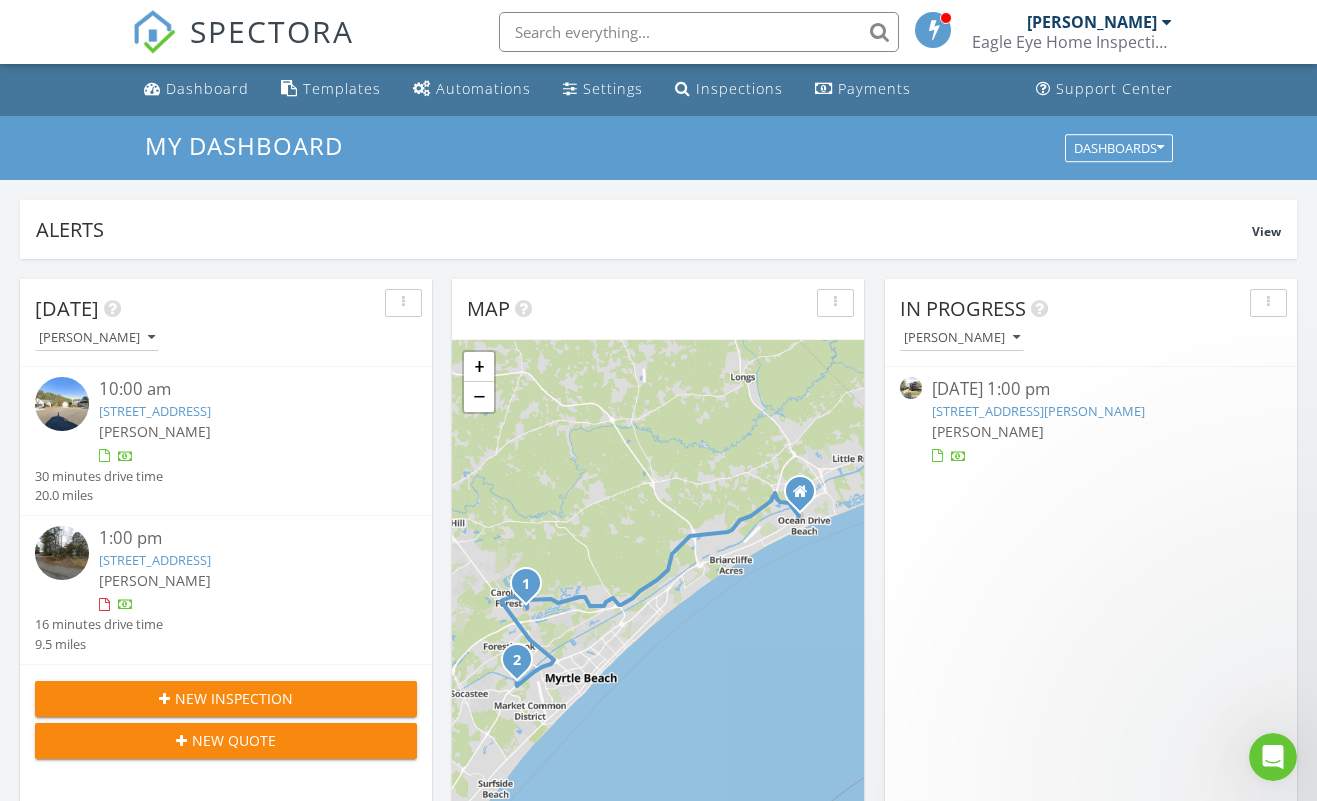 scroll, scrollTop: 0, scrollLeft: 0, axis: both 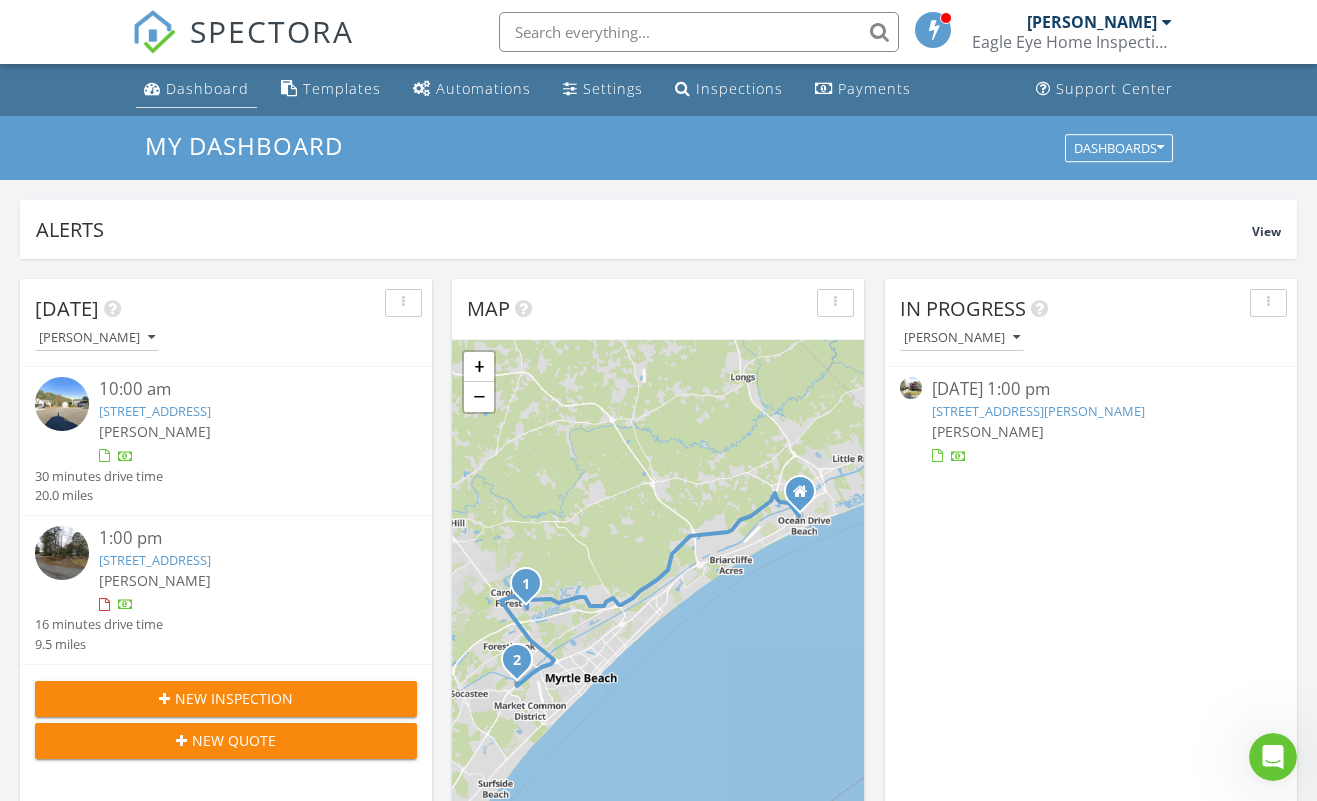 click on "Dashboard" at bounding box center (207, 88) 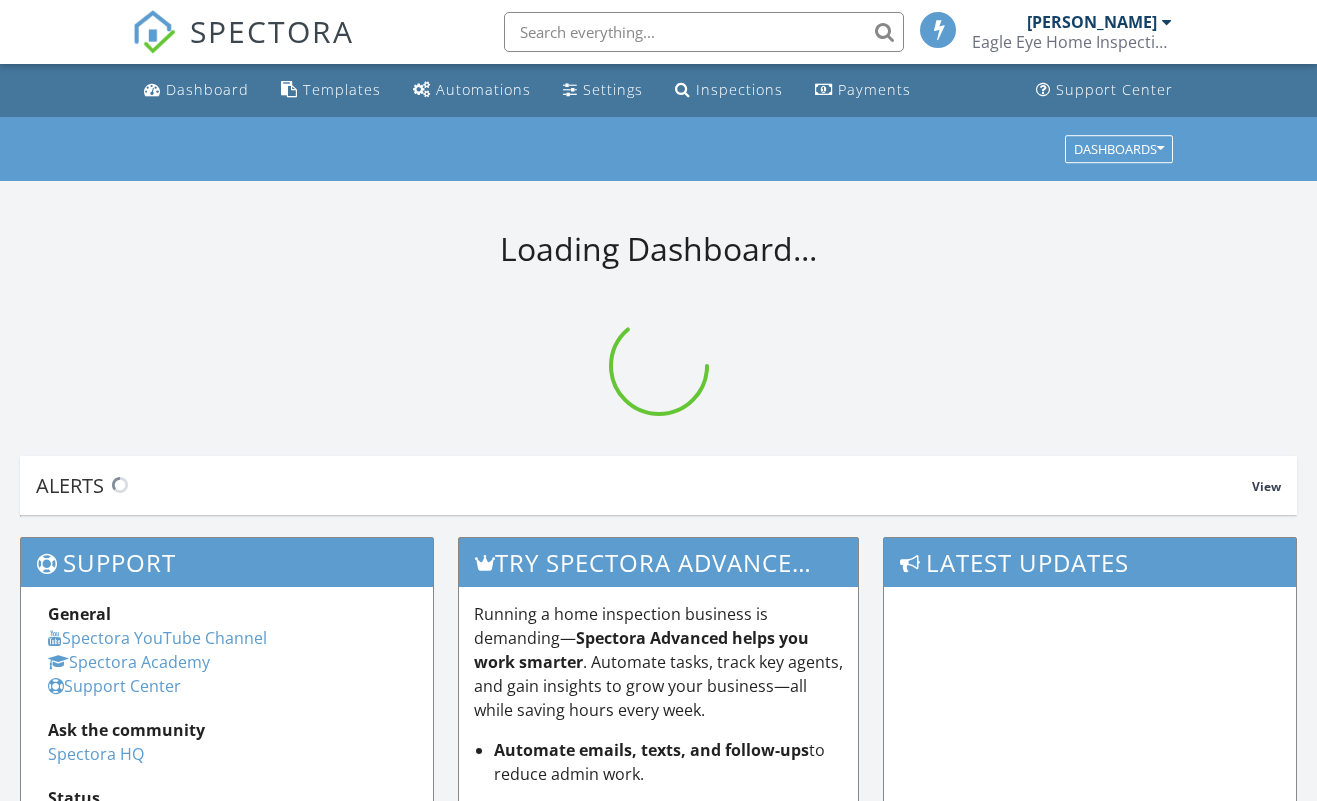 scroll, scrollTop: 0, scrollLeft: 0, axis: both 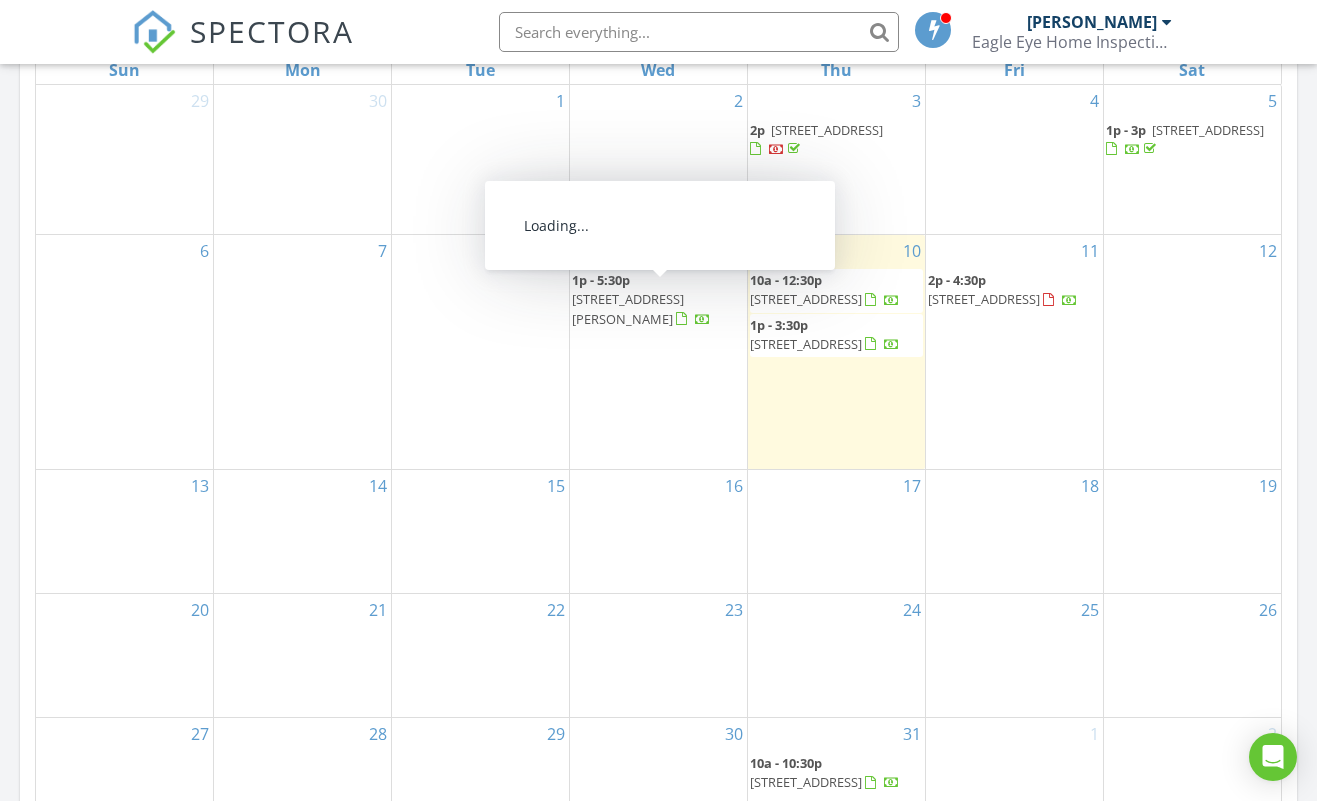 click at bounding box center (681, 319) 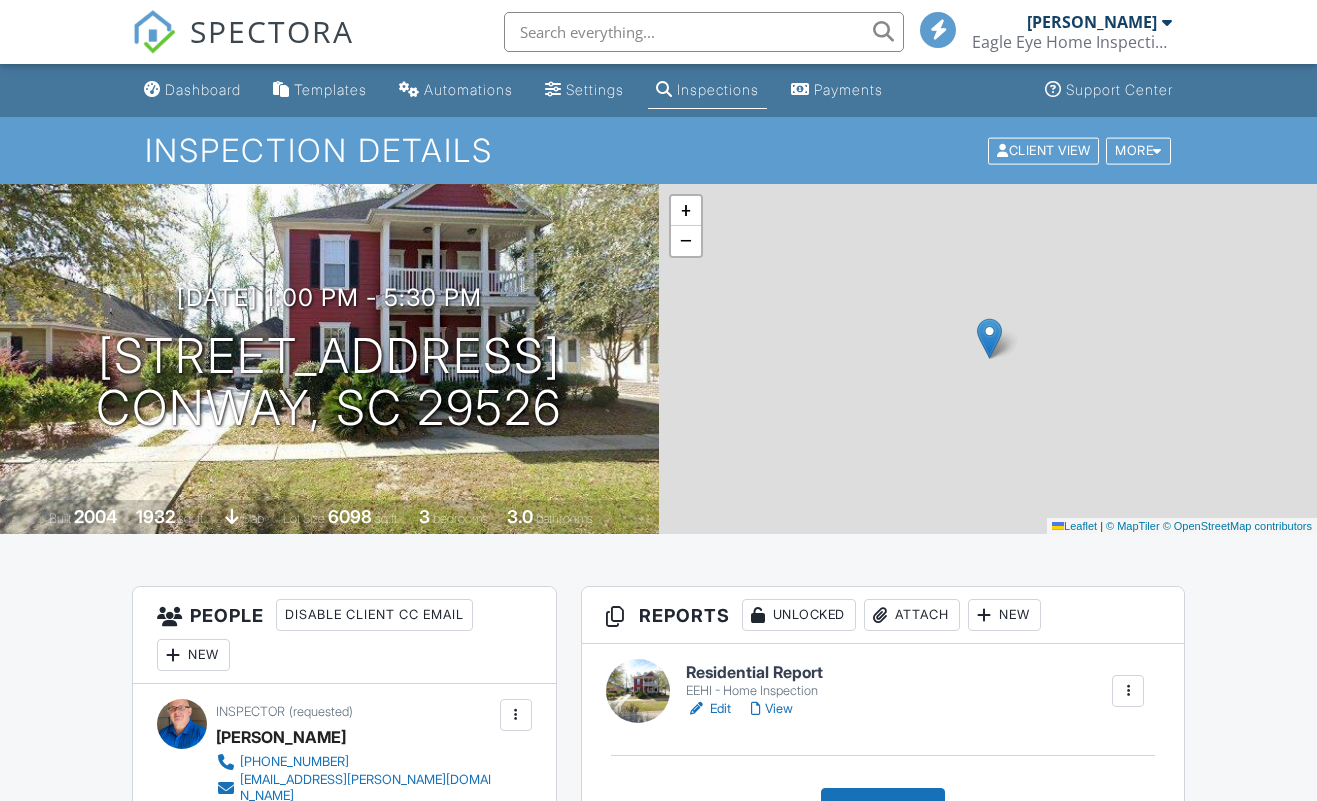 scroll, scrollTop: 0, scrollLeft: 0, axis: both 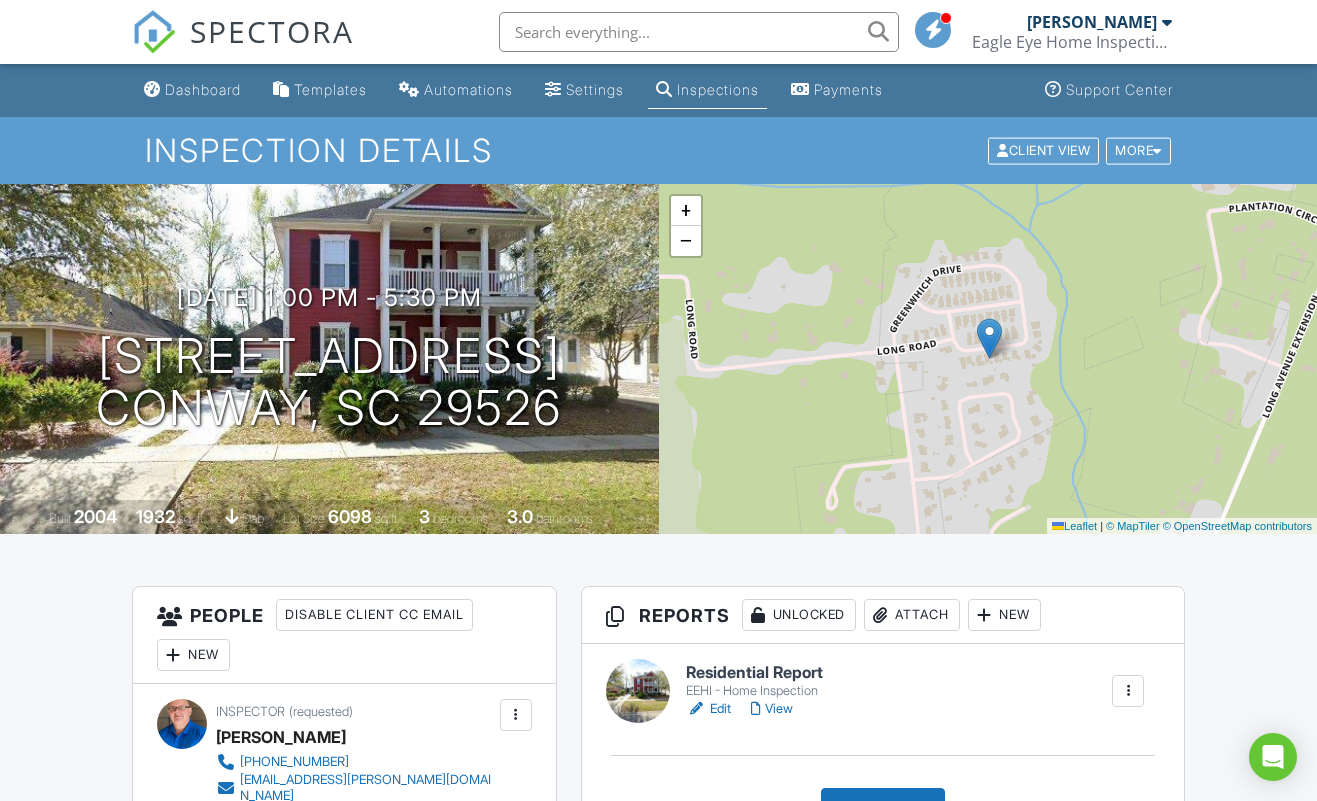 click on "Edit" at bounding box center (708, 709) 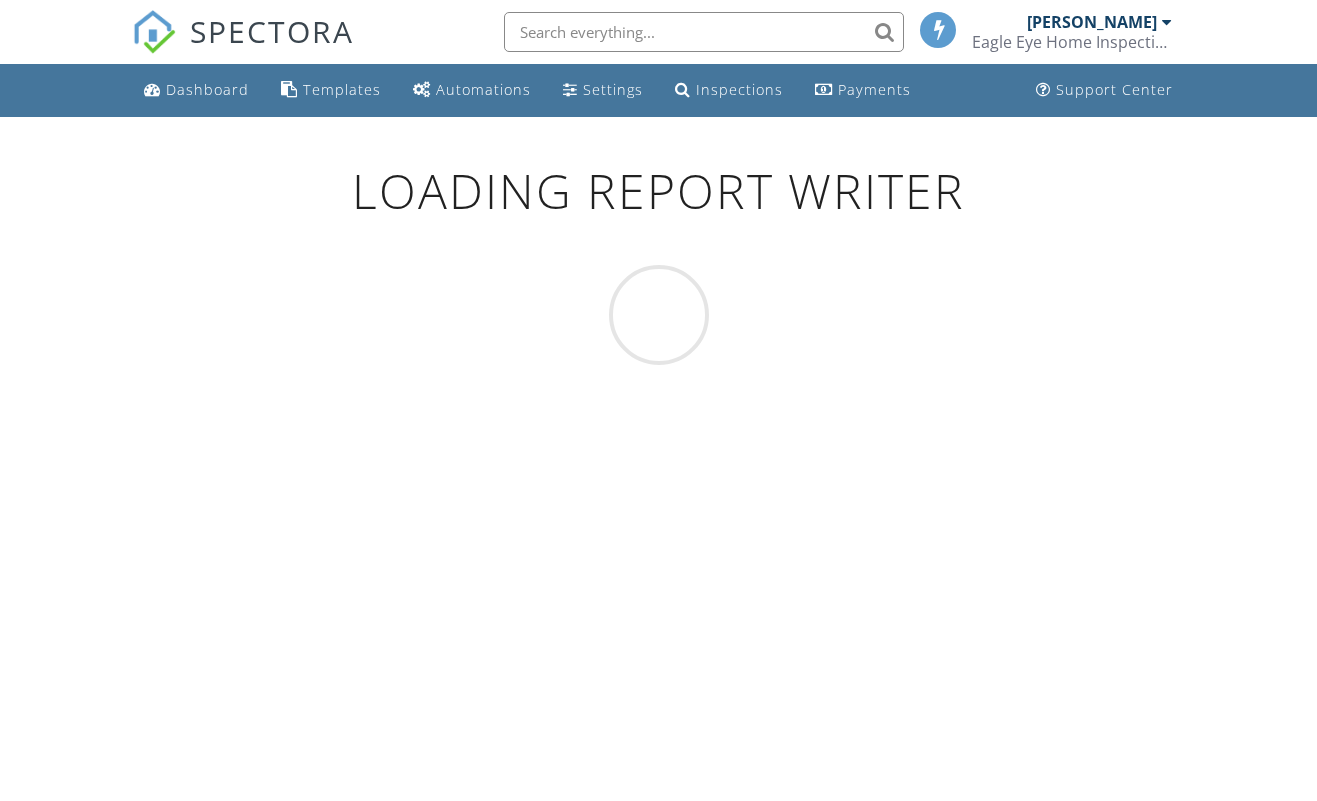 scroll, scrollTop: 0, scrollLeft: 0, axis: both 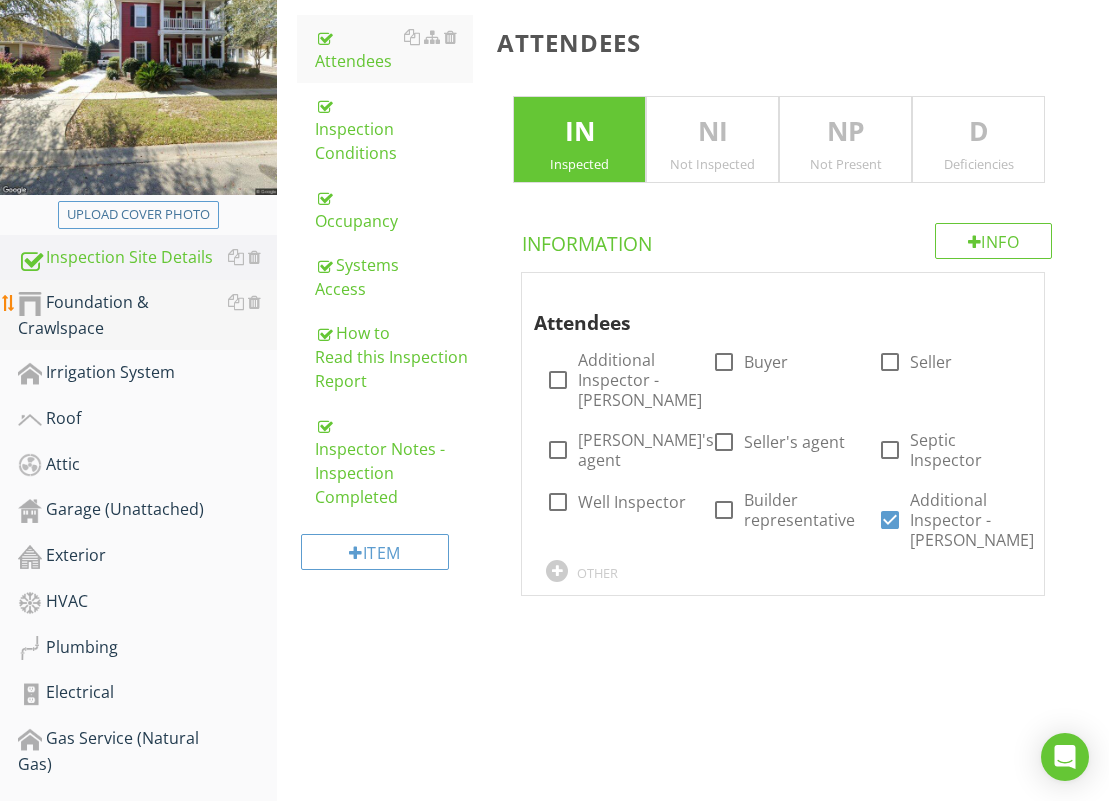 click on "Foundation & Crawlspace" at bounding box center [147, 315] 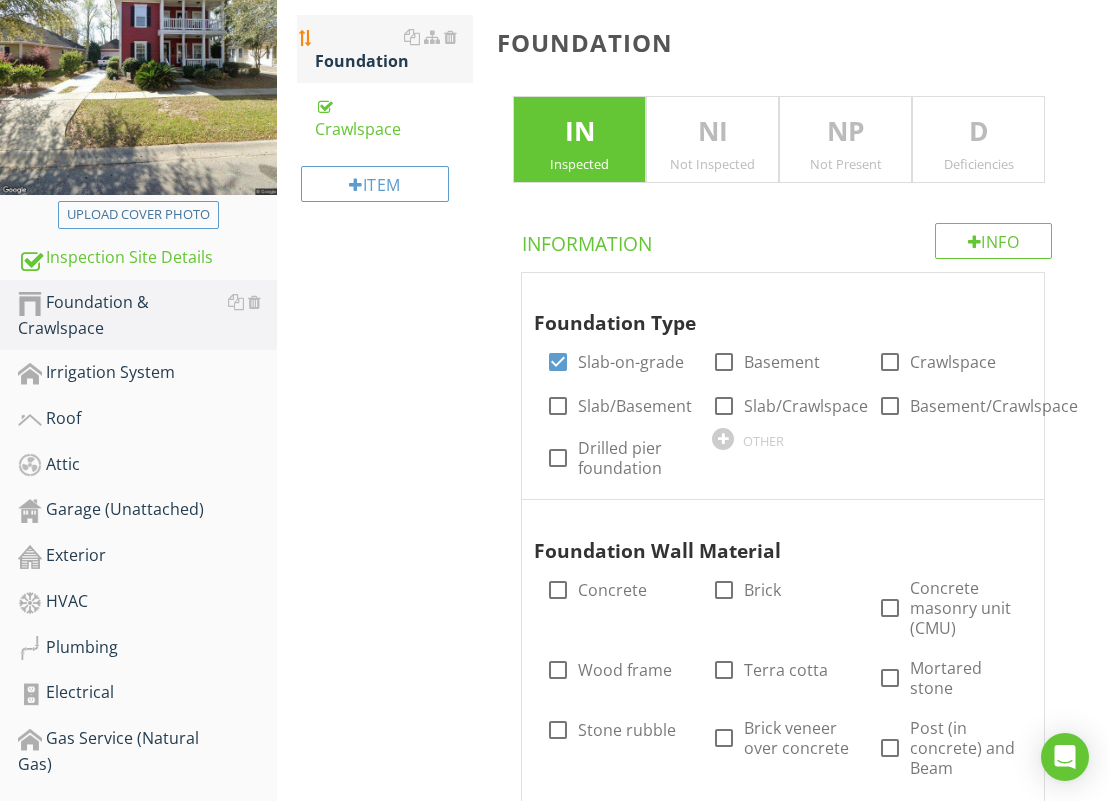 click on "Foundation" at bounding box center [394, 49] 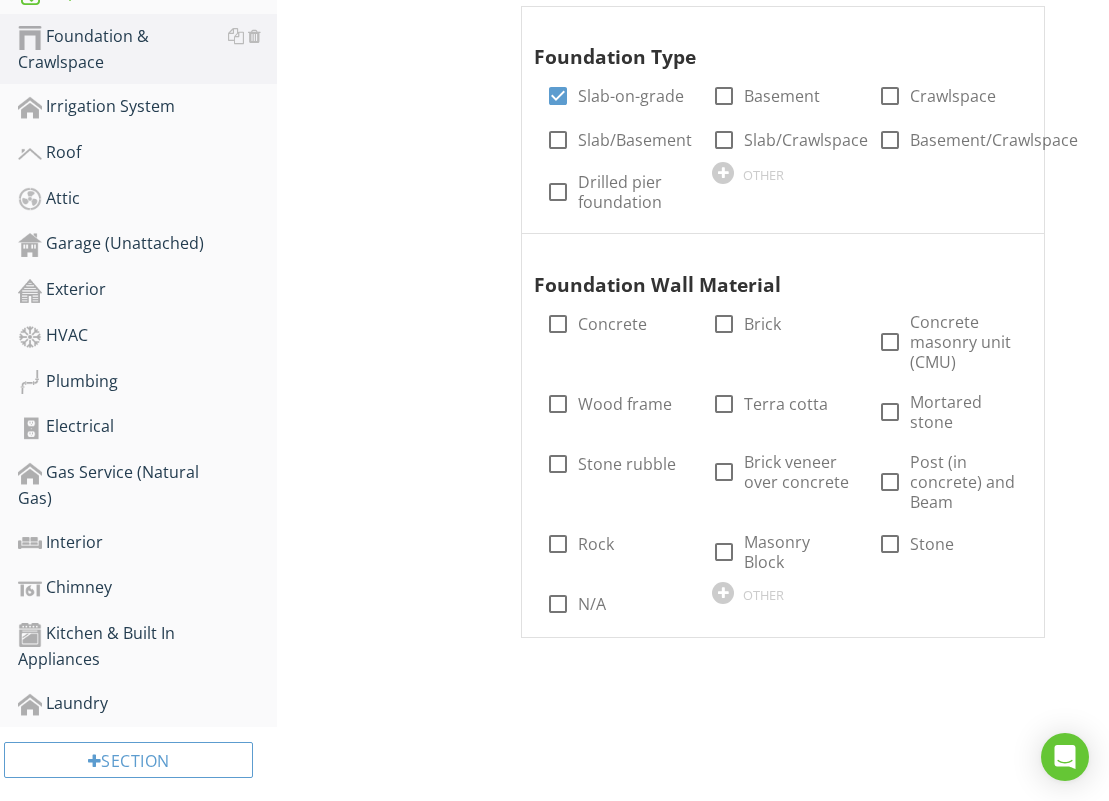 scroll, scrollTop: 595, scrollLeft: 0, axis: vertical 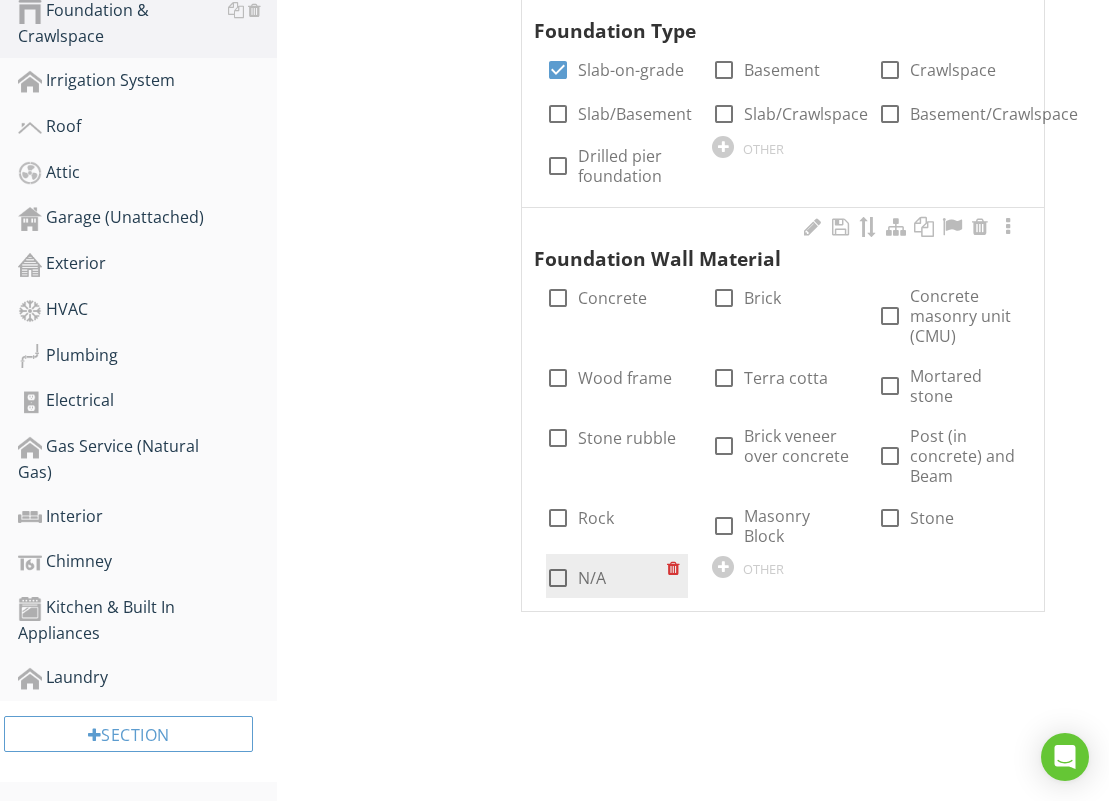 click at bounding box center [558, 578] 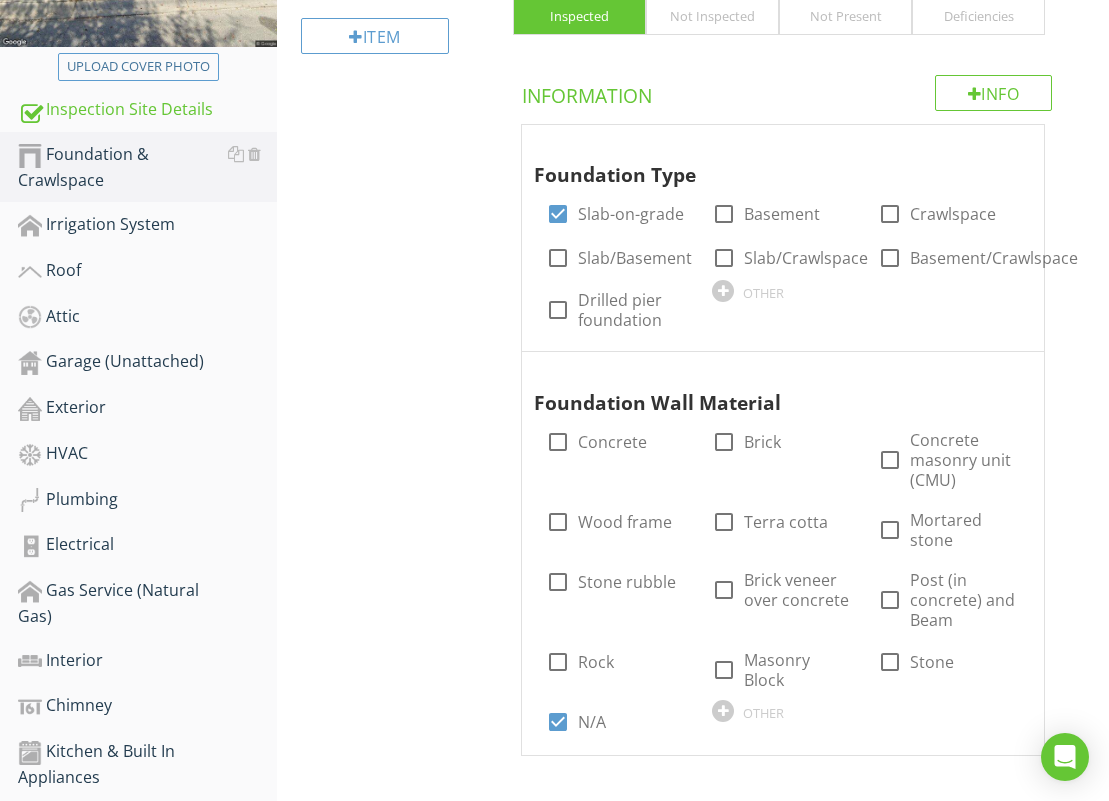 scroll, scrollTop: 450, scrollLeft: 0, axis: vertical 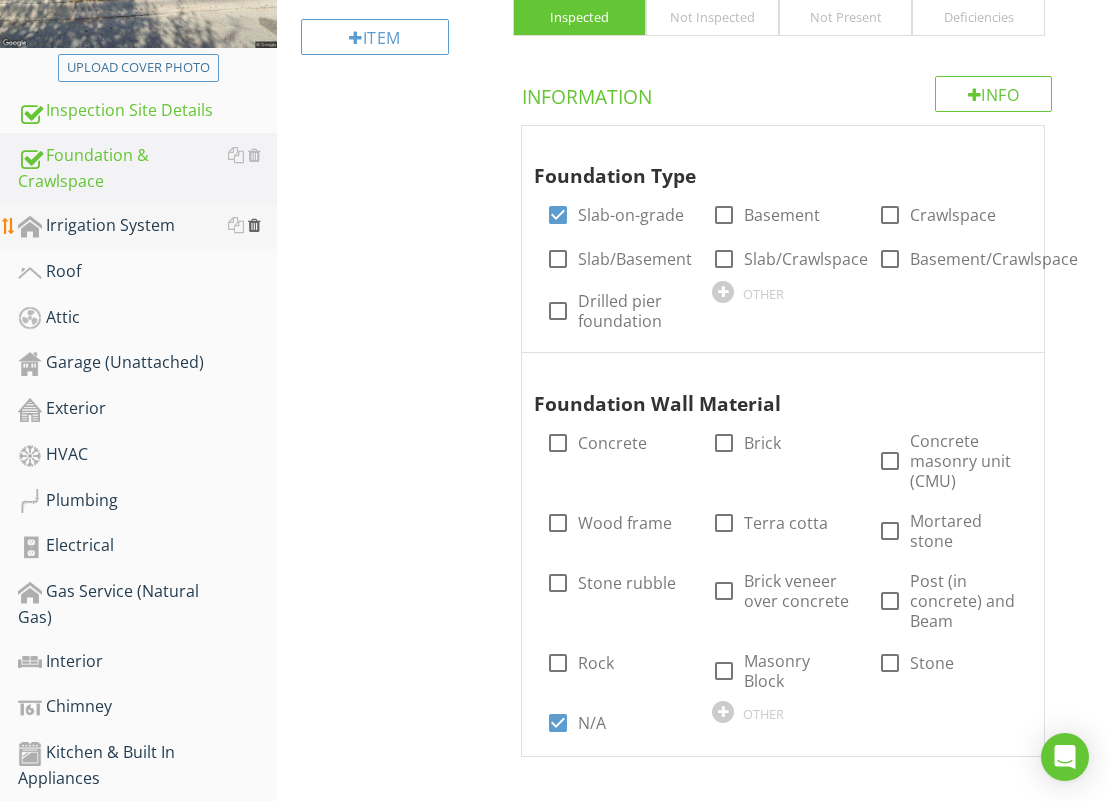 click at bounding box center (254, 225) 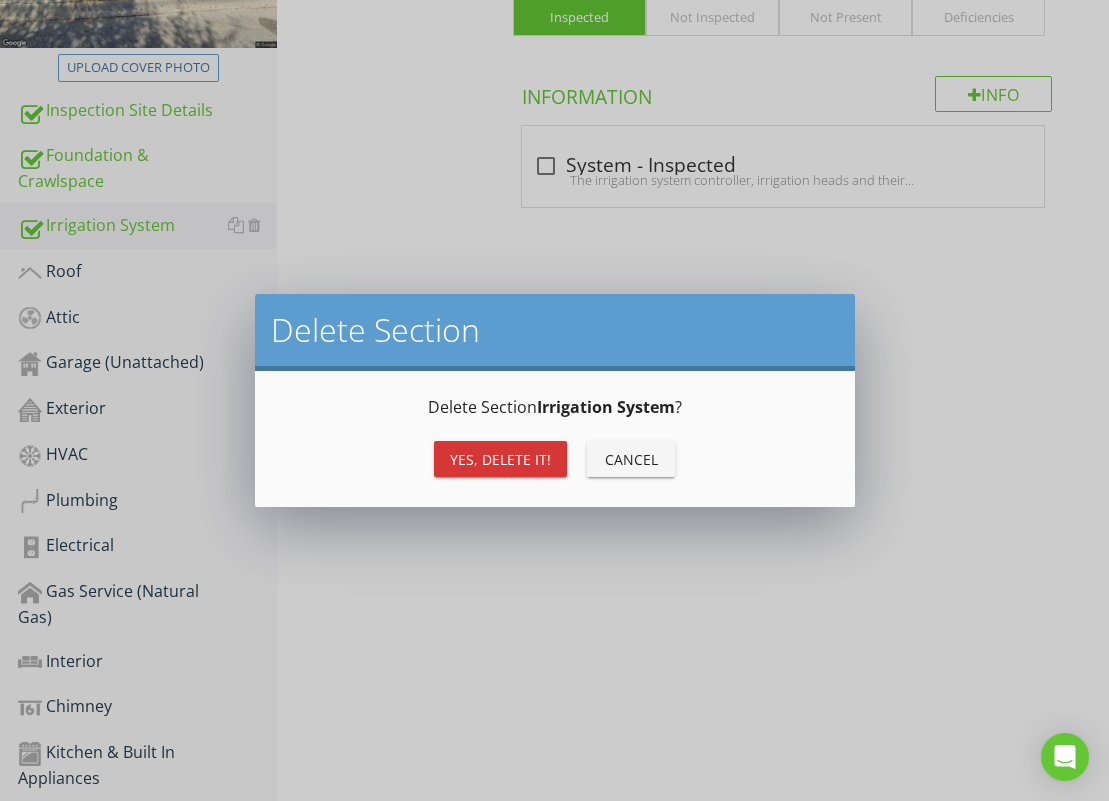 click on "Yes, Delete it!" at bounding box center (500, 459) 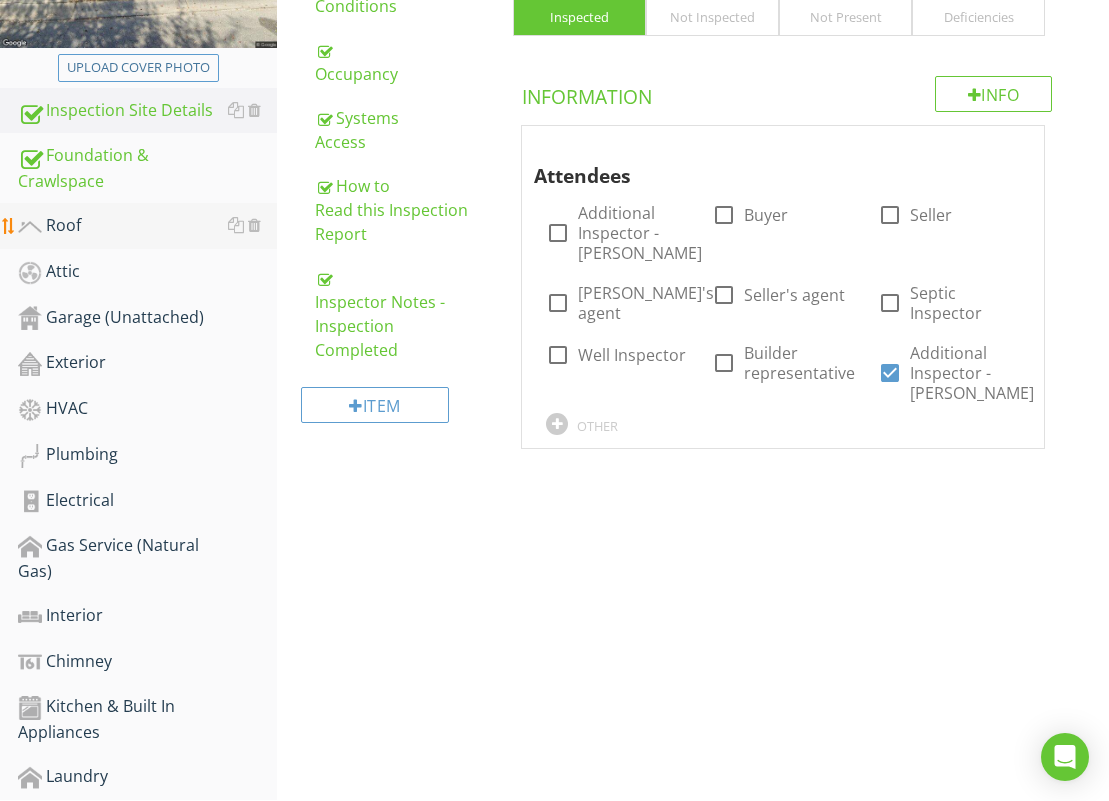 click on "Roof" at bounding box center (147, 226) 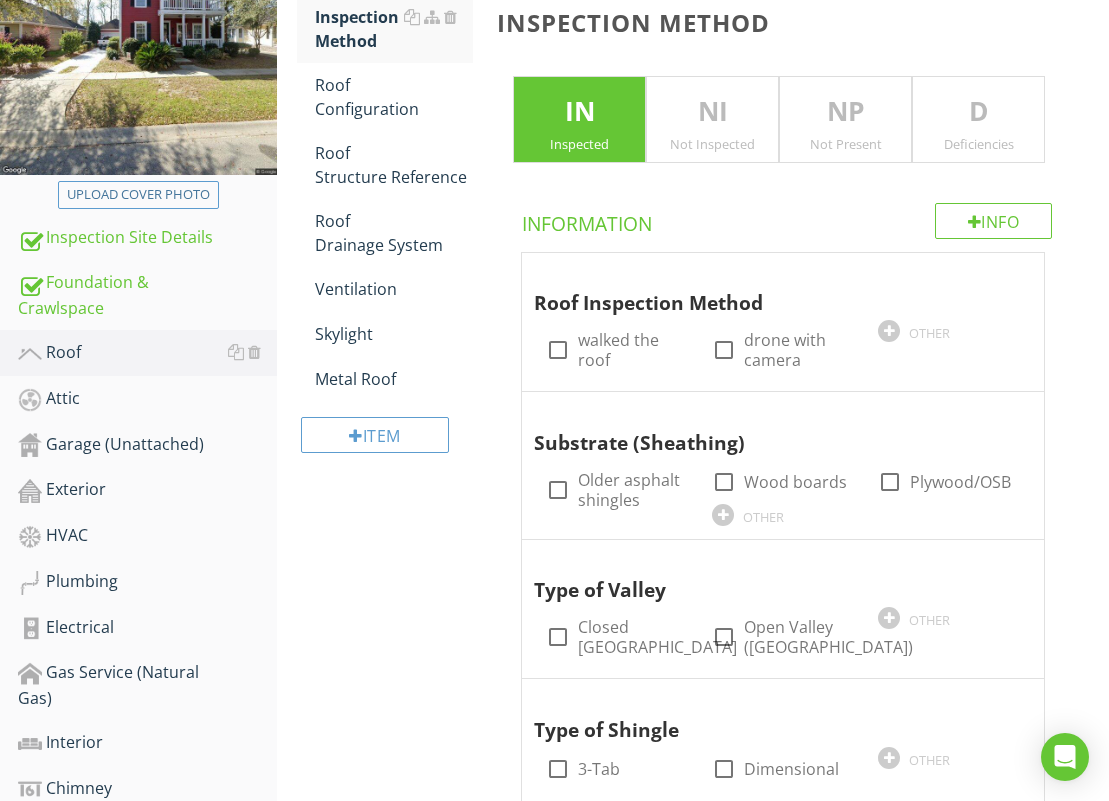 scroll, scrollTop: 301, scrollLeft: 0, axis: vertical 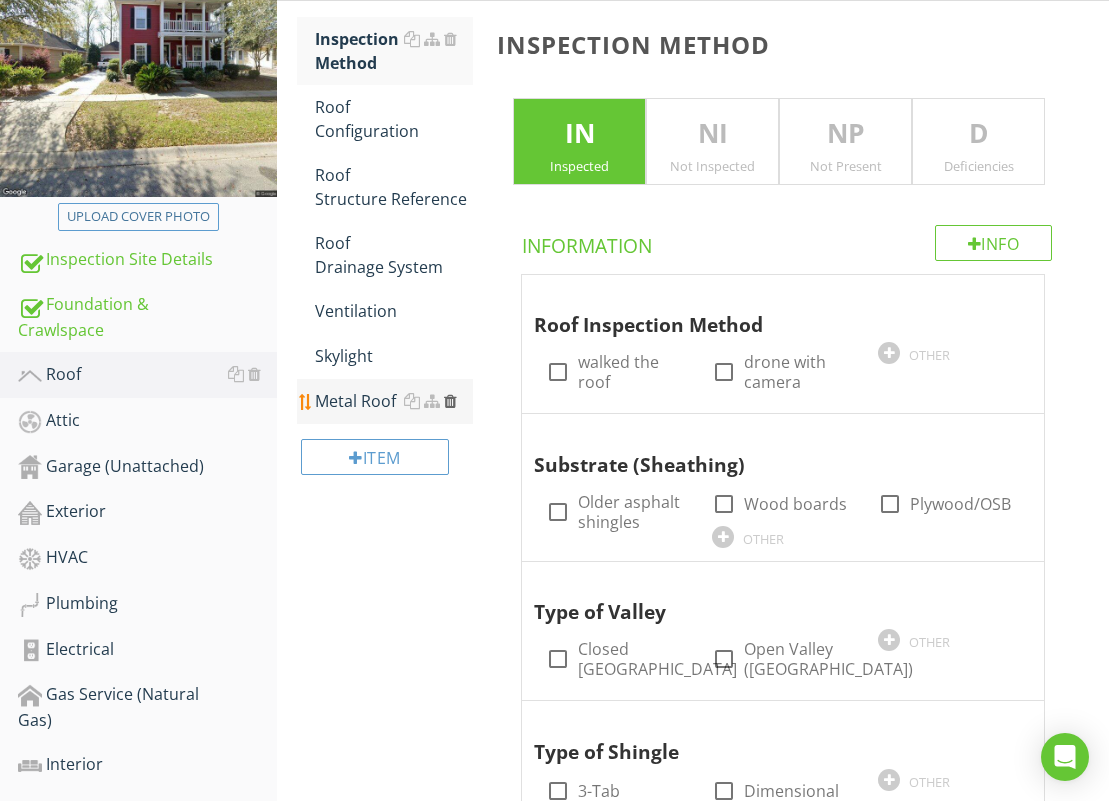 click at bounding box center [450, 401] 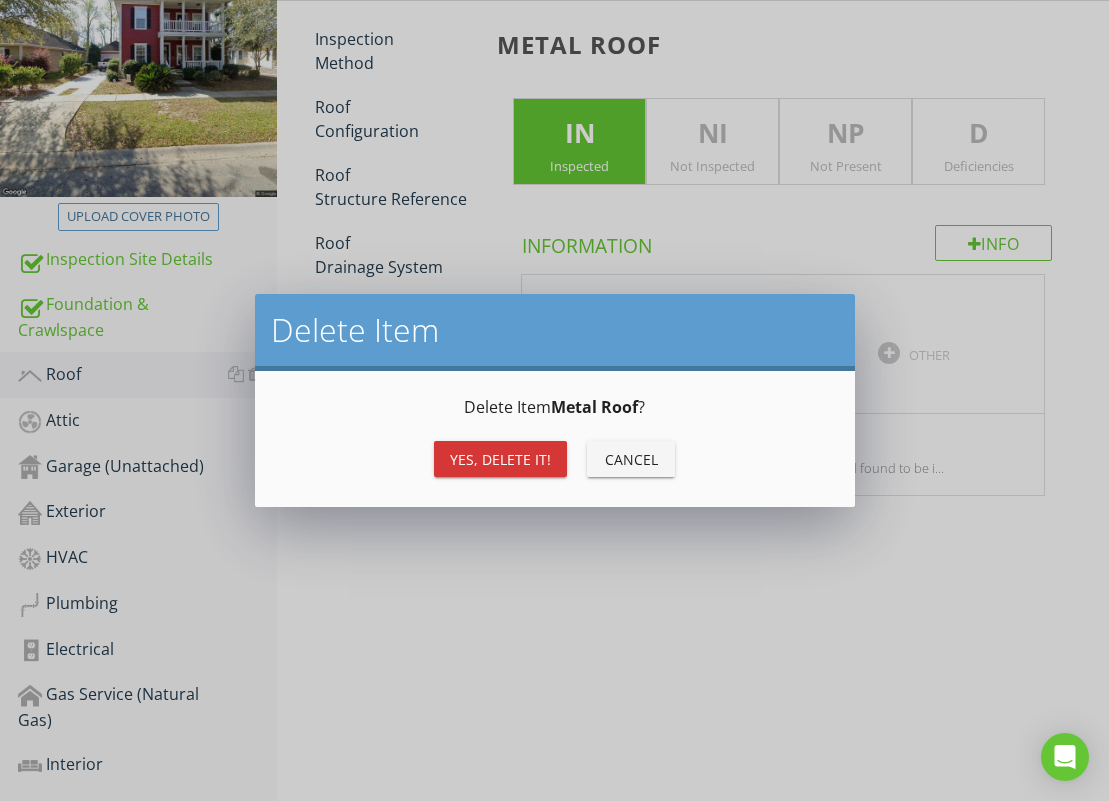 click on "Yes, Delete it!" at bounding box center [500, 459] 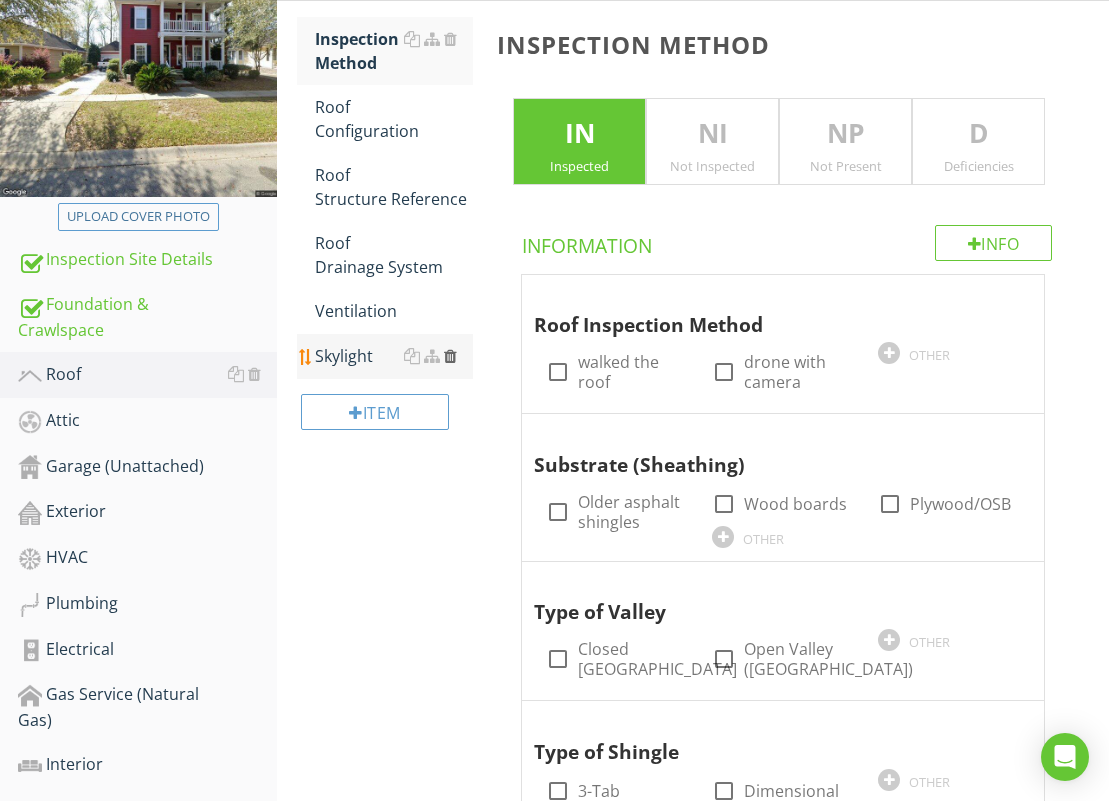 click at bounding box center [450, 356] 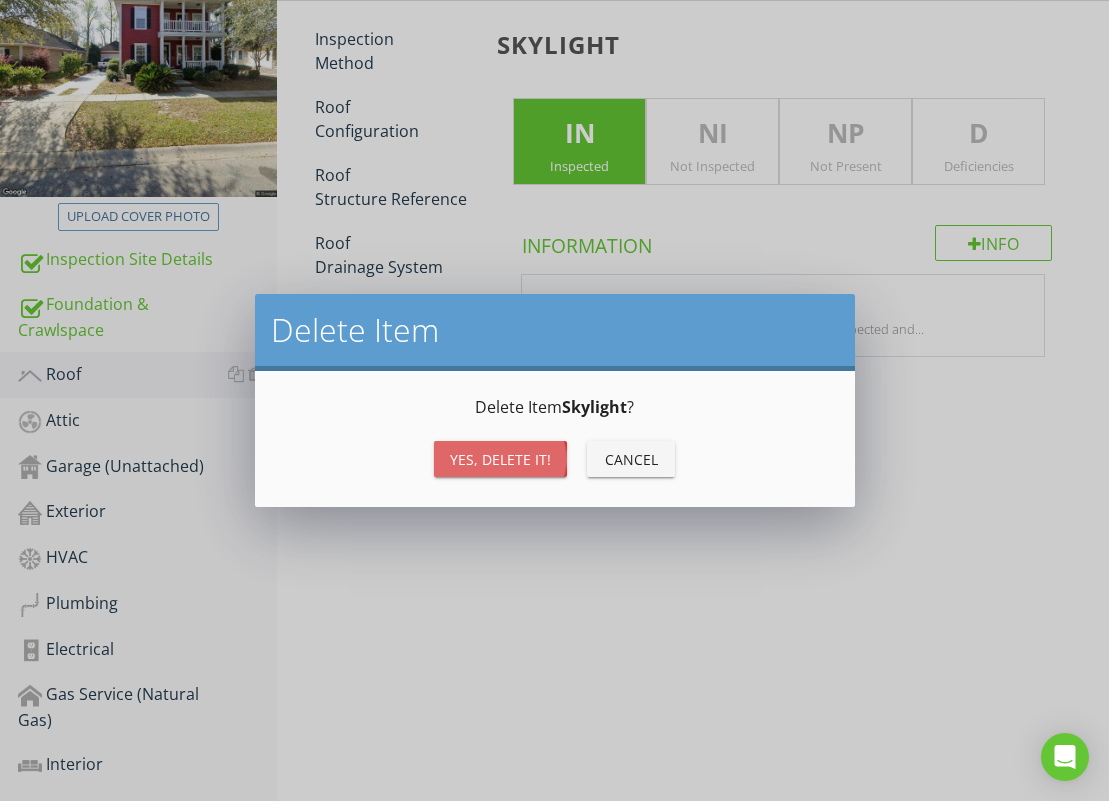 click on "Yes, Delete it!" at bounding box center [500, 459] 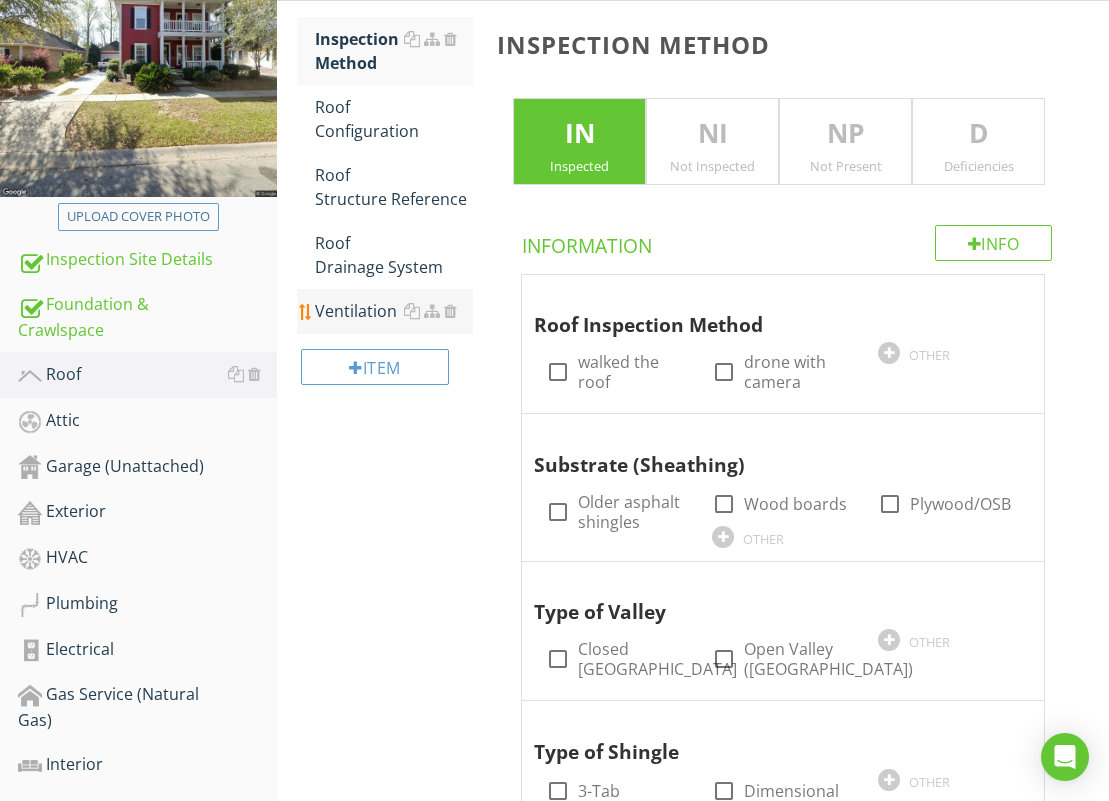 click on "Ventilation" at bounding box center [394, 311] 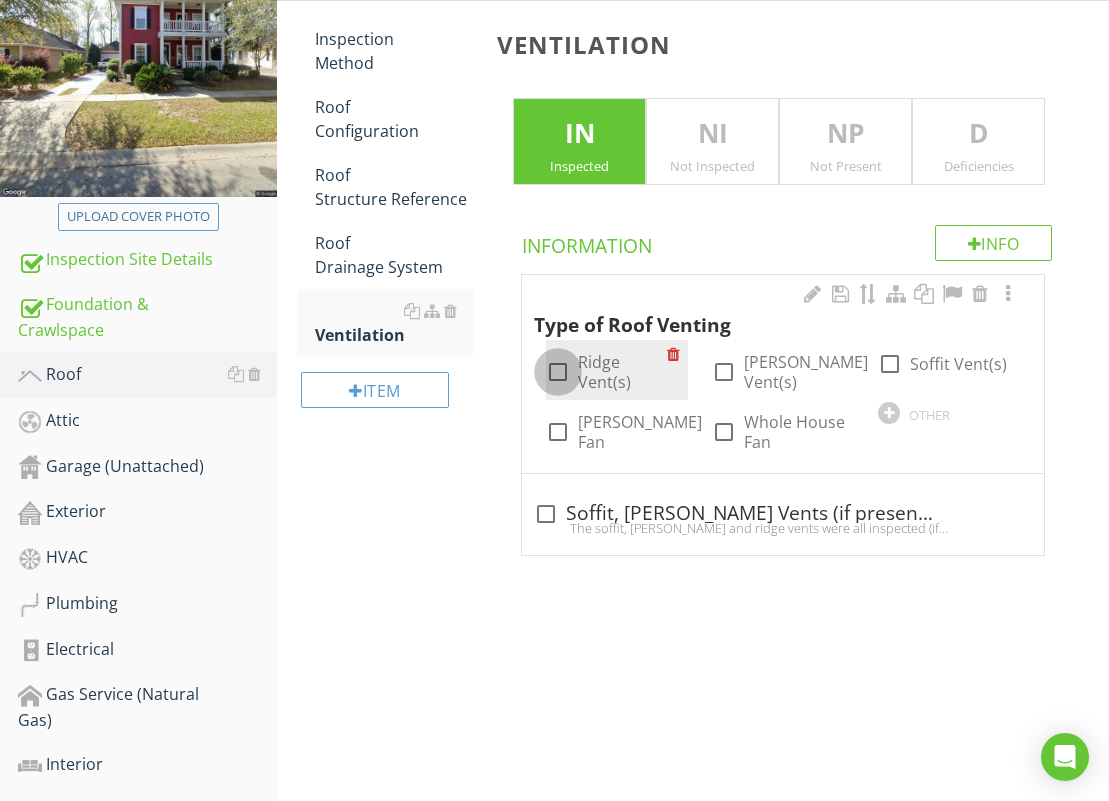 click at bounding box center [558, 372] 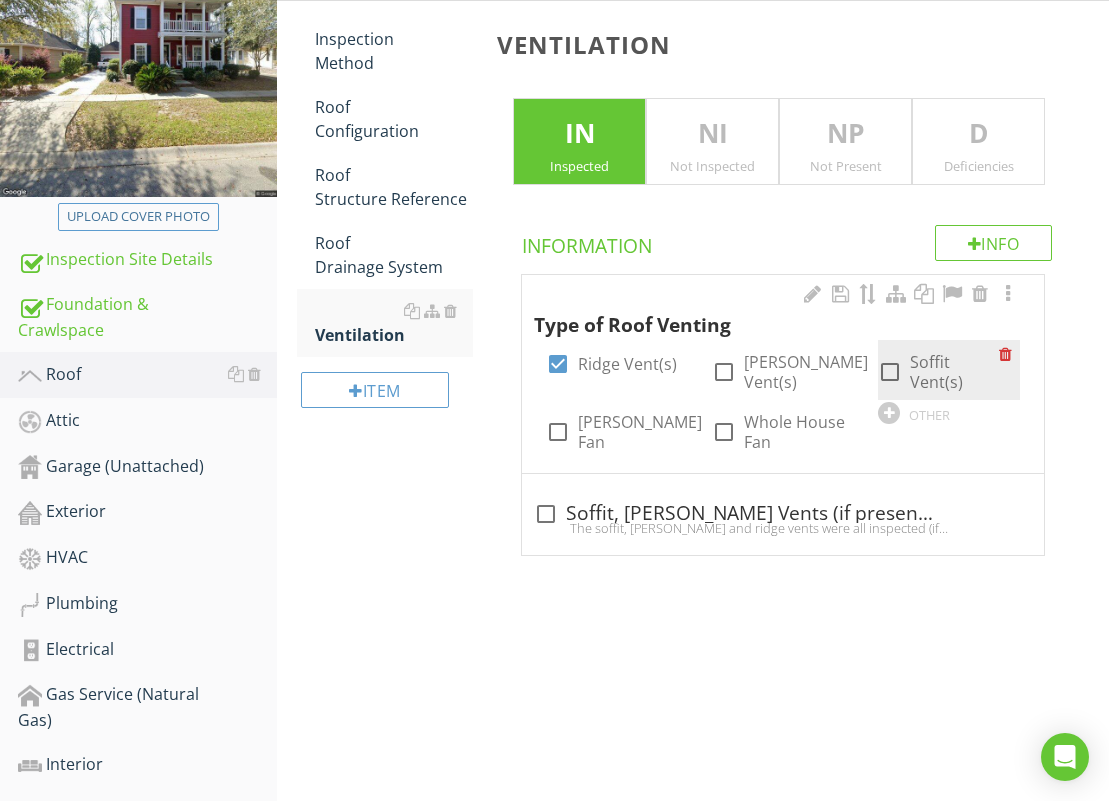 click at bounding box center (890, 372) 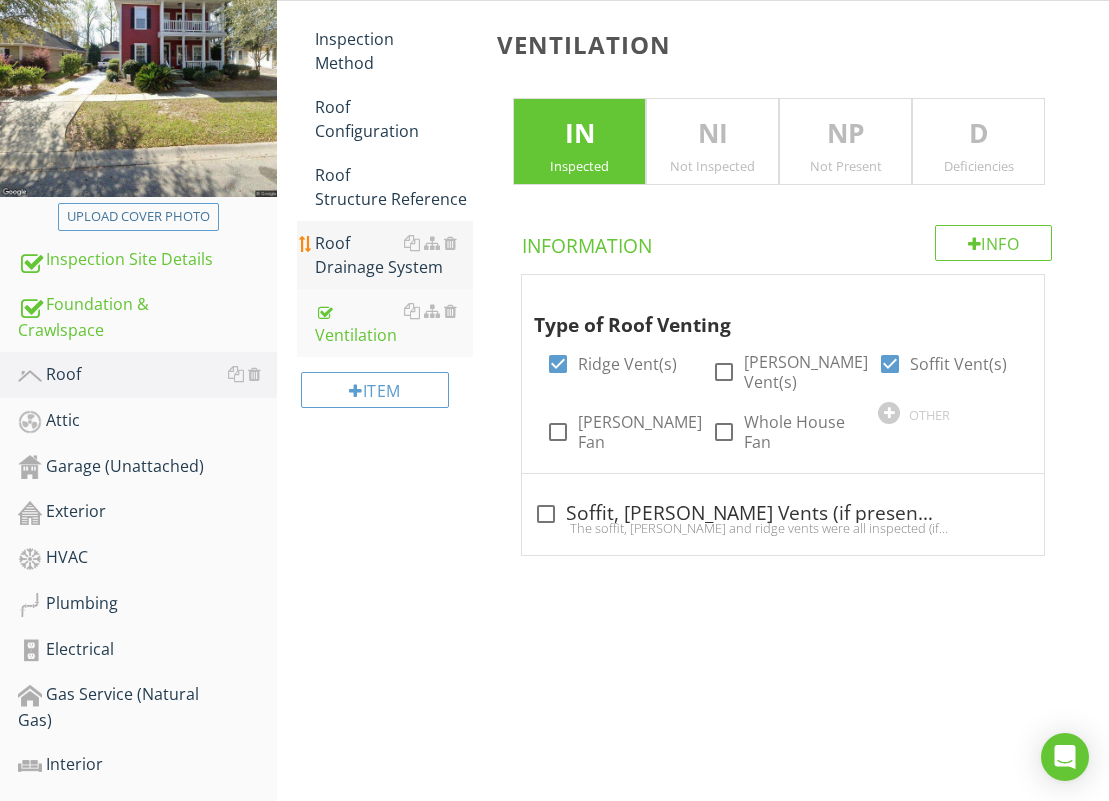 click on "Roof Drainage System" at bounding box center (394, 255) 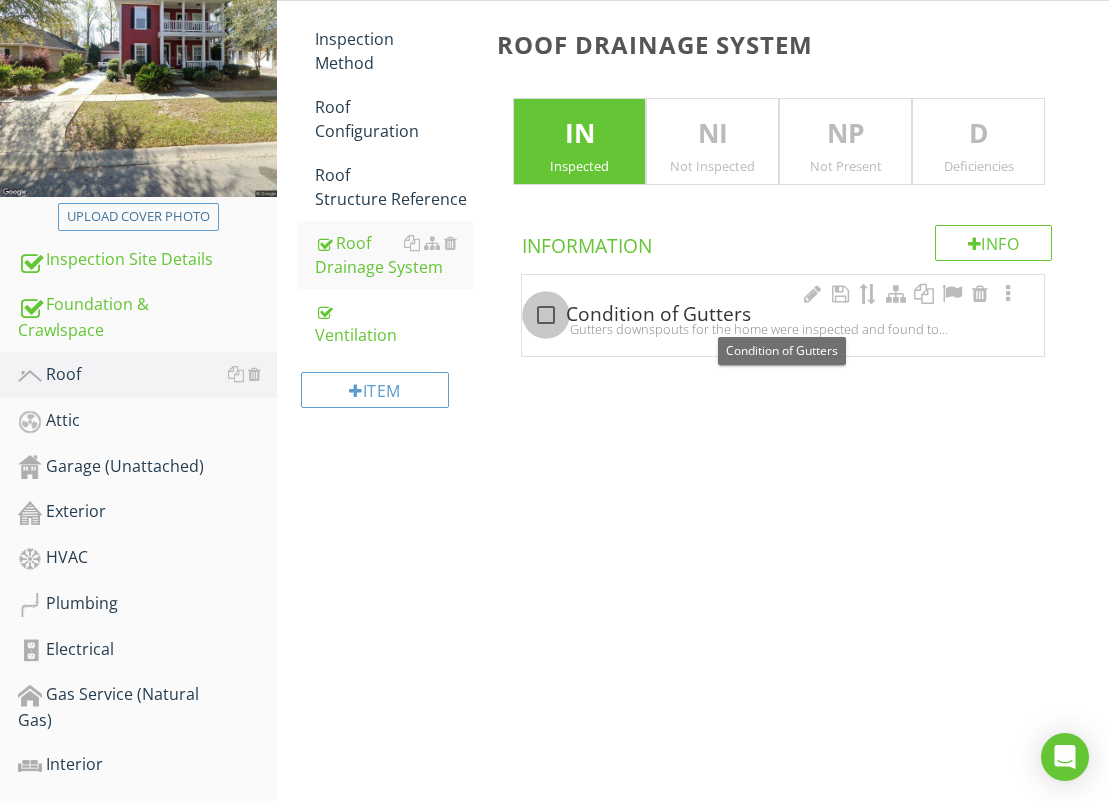 click at bounding box center [546, 315] 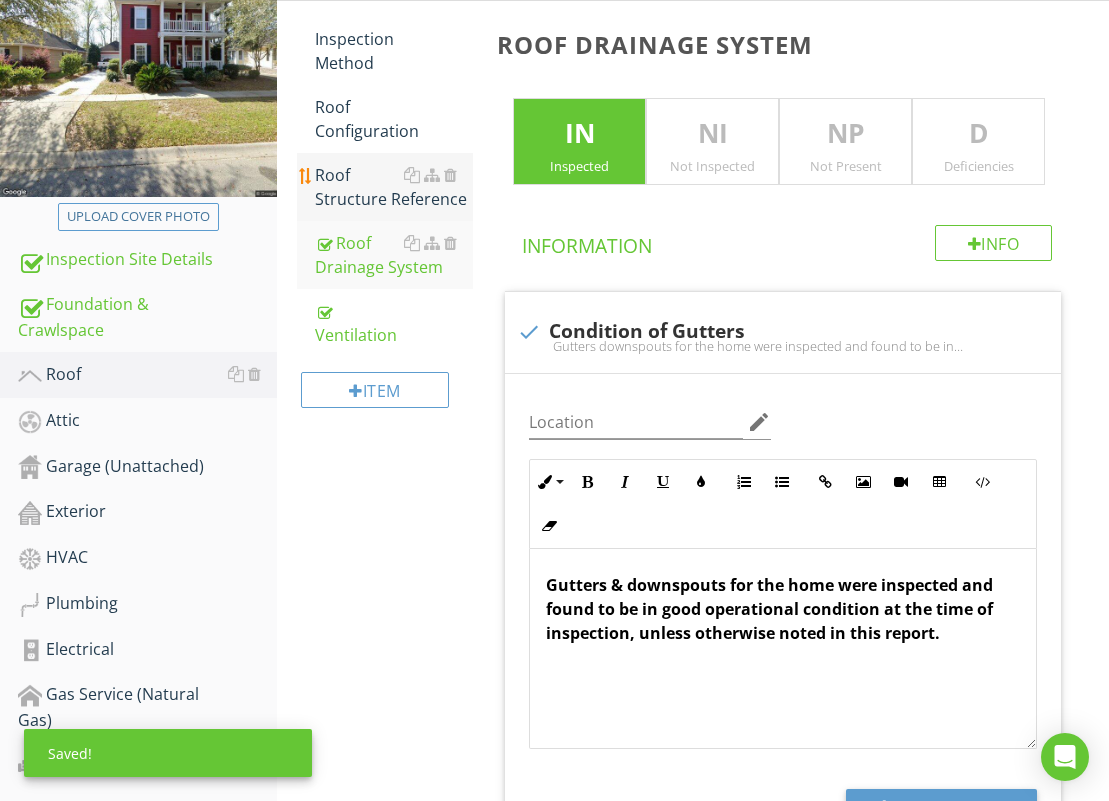 click on "Roof Structure Reference" at bounding box center [394, 187] 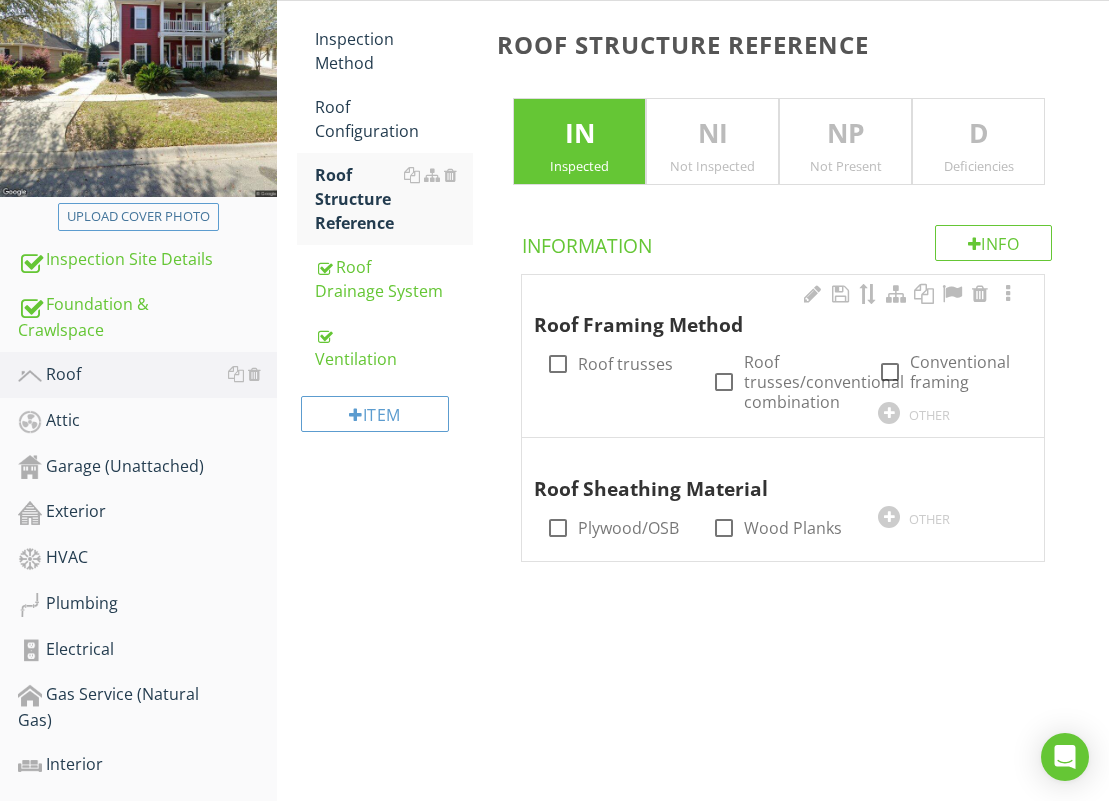 scroll, scrollTop: 251, scrollLeft: 0, axis: vertical 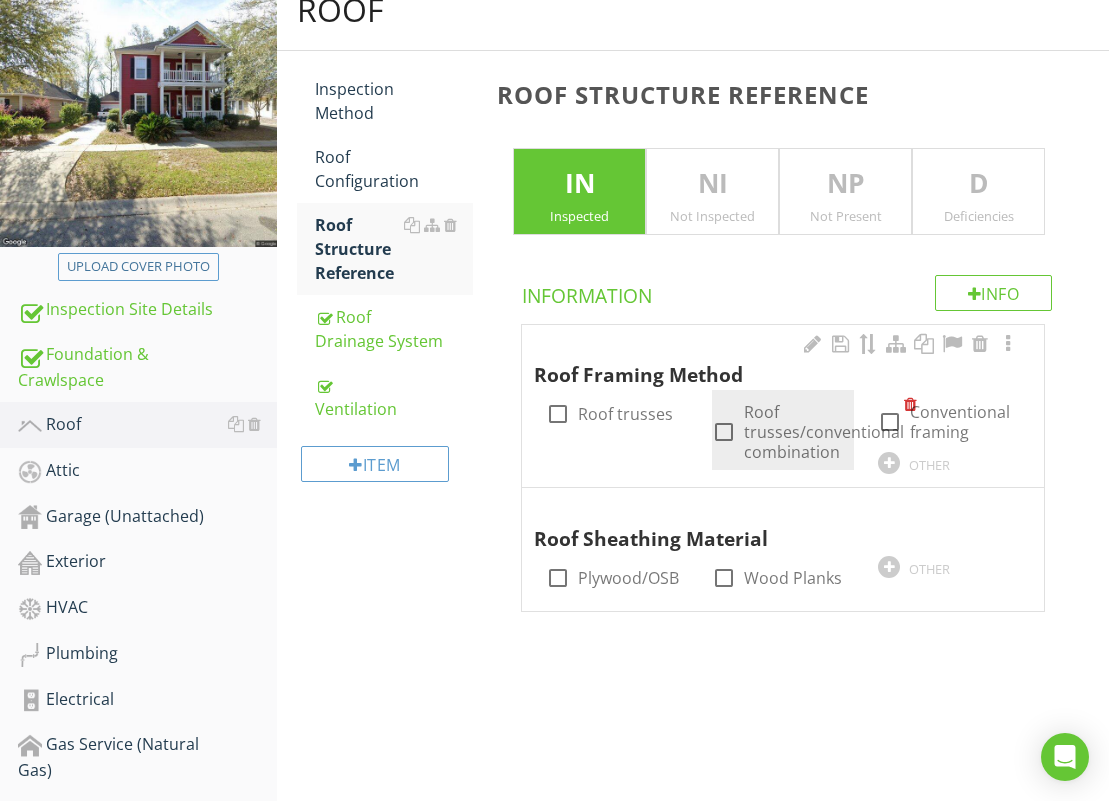click at bounding box center (724, 432) 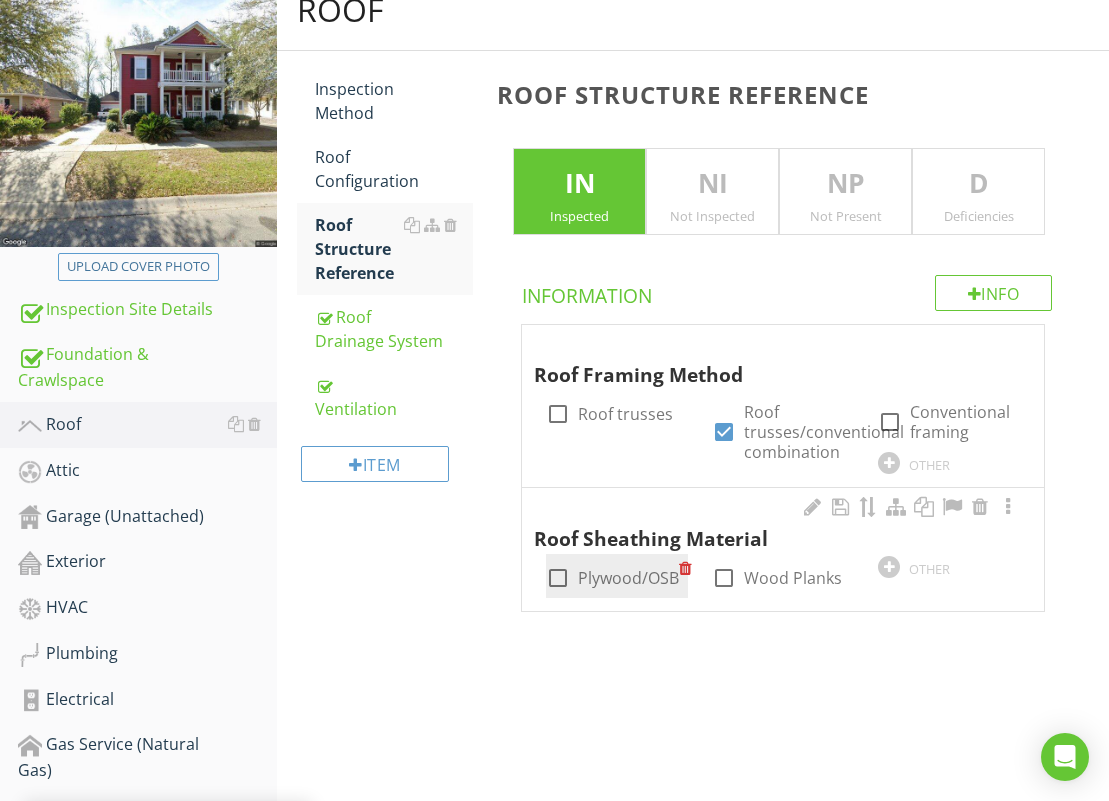 click at bounding box center [558, 578] 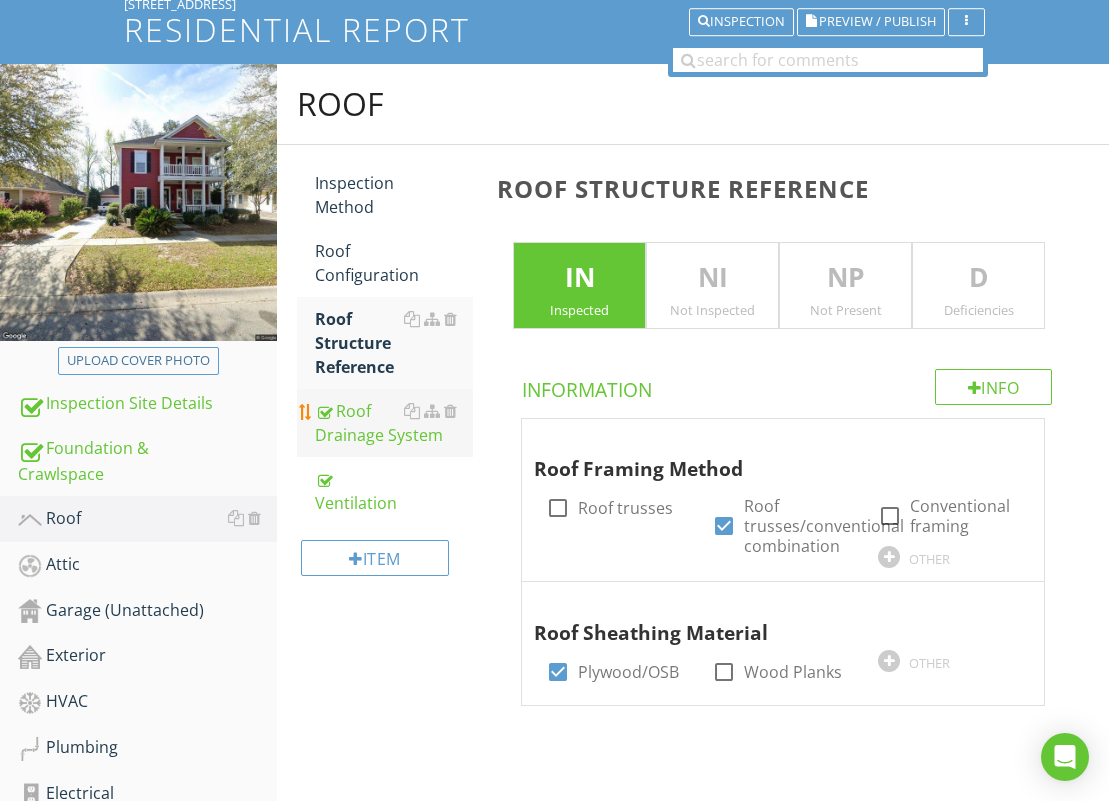 scroll, scrollTop: 121, scrollLeft: 0, axis: vertical 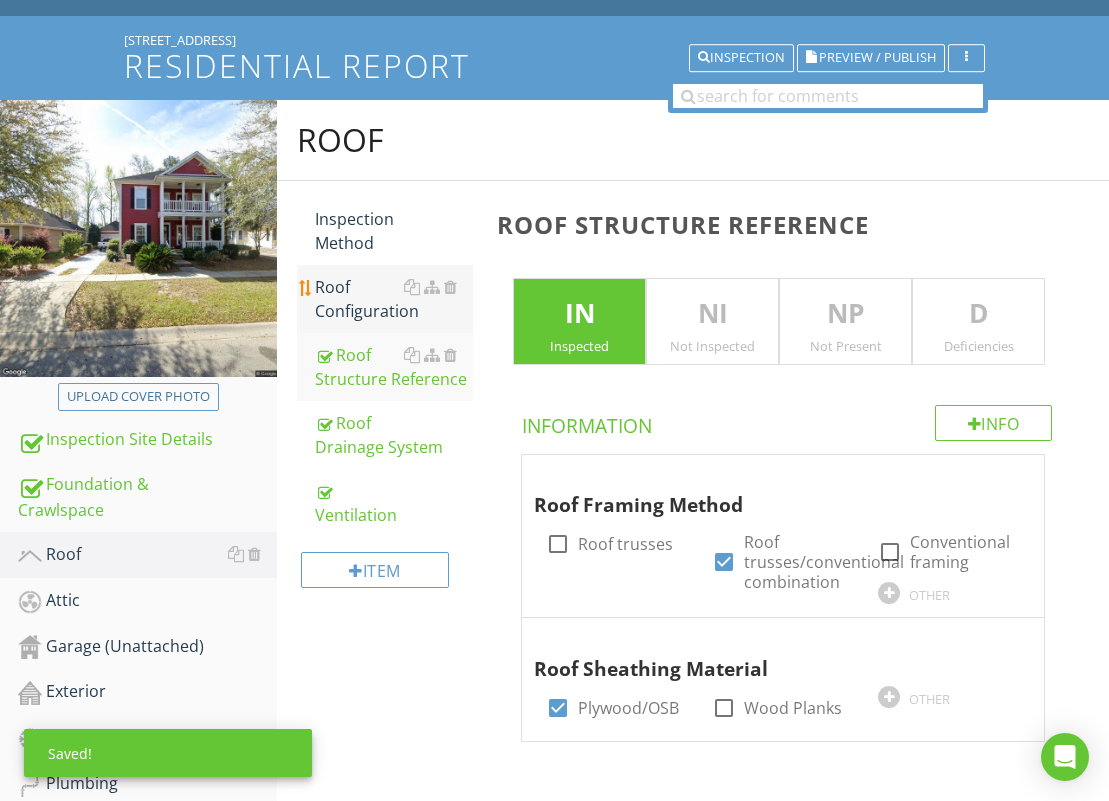 click on "Roof Configuration" at bounding box center (394, 299) 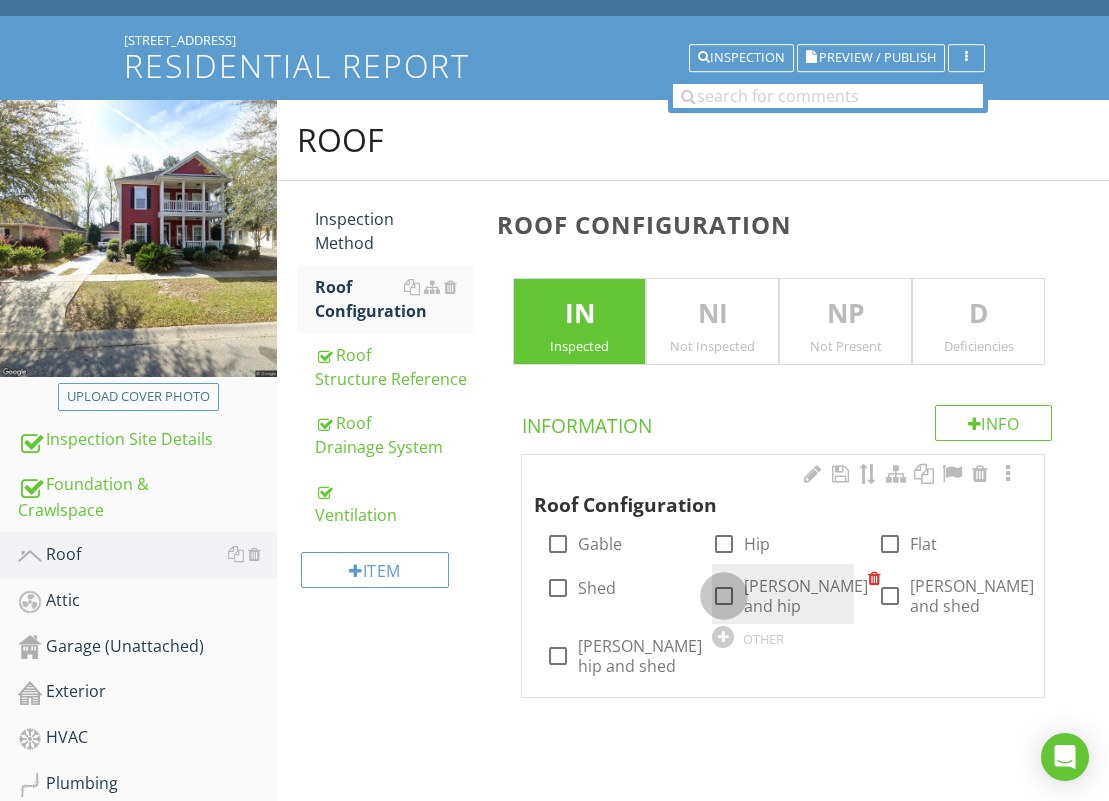 click at bounding box center [724, 596] 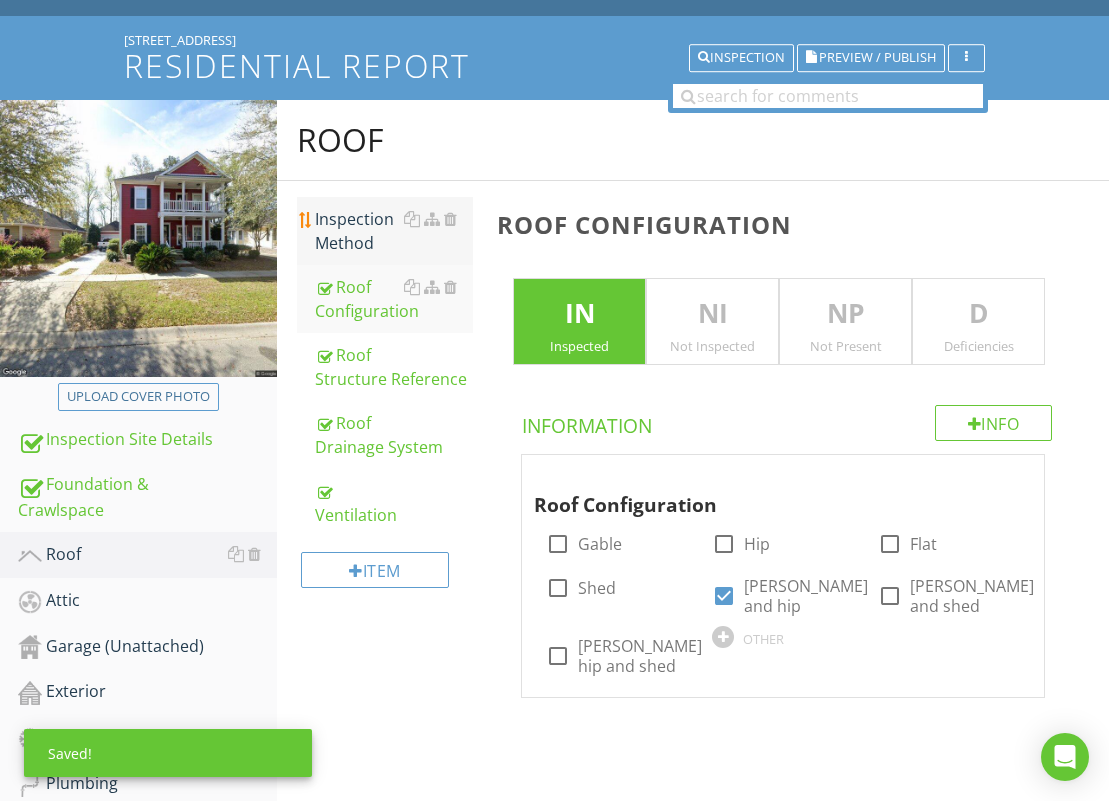 click on "Inspection Method" at bounding box center [394, 231] 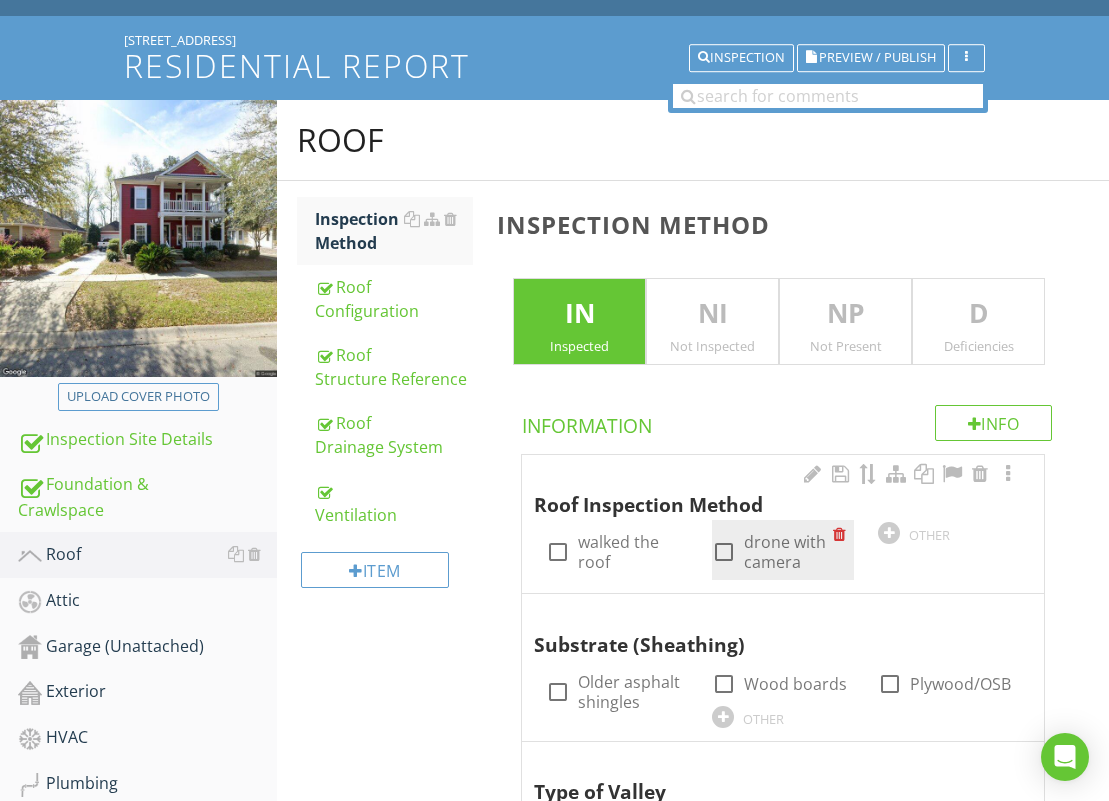 click at bounding box center [724, 552] 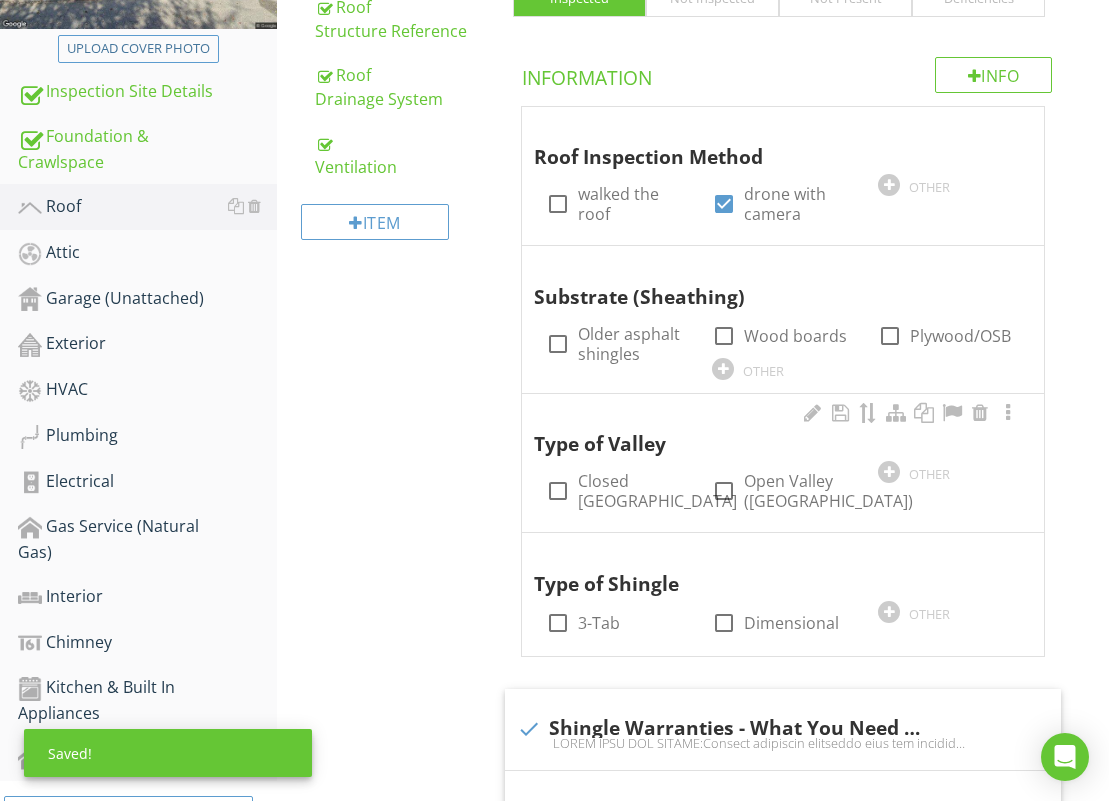 scroll, scrollTop: 471, scrollLeft: 0, axis: vertical 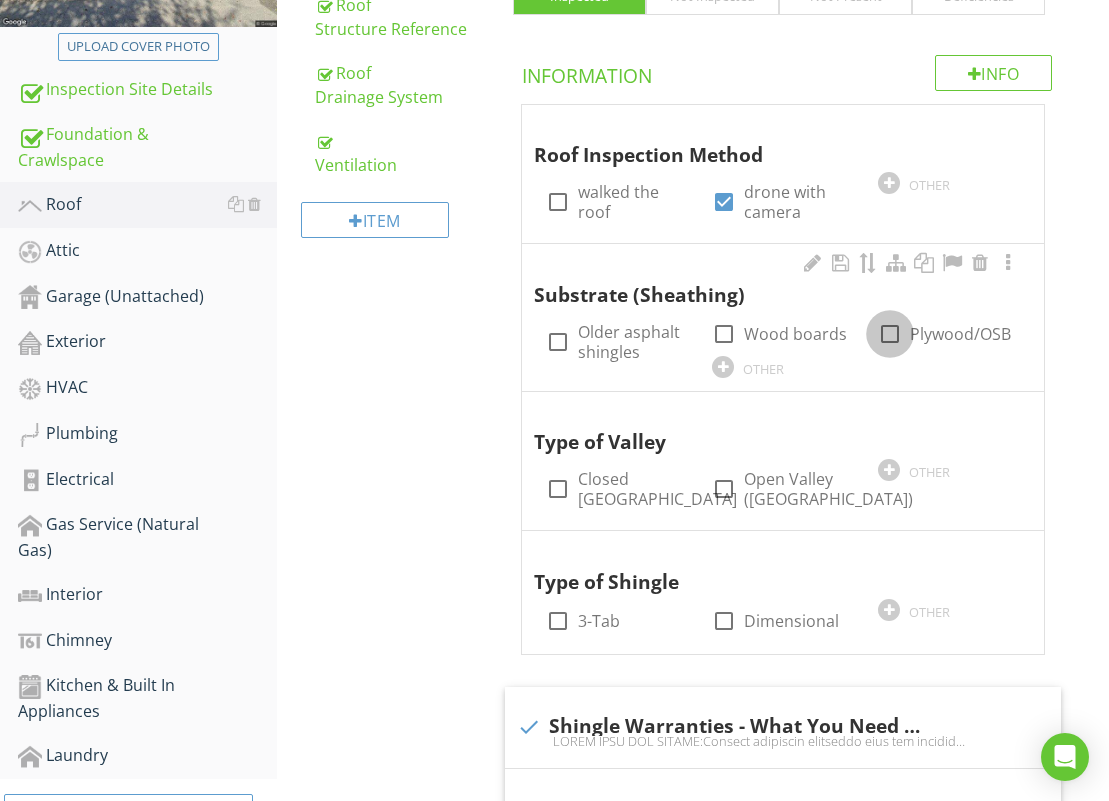 drag, startPoint x: 892, startPoint y: 337, endPoint x: 832, endPoint y: 379, distance: 73.239334 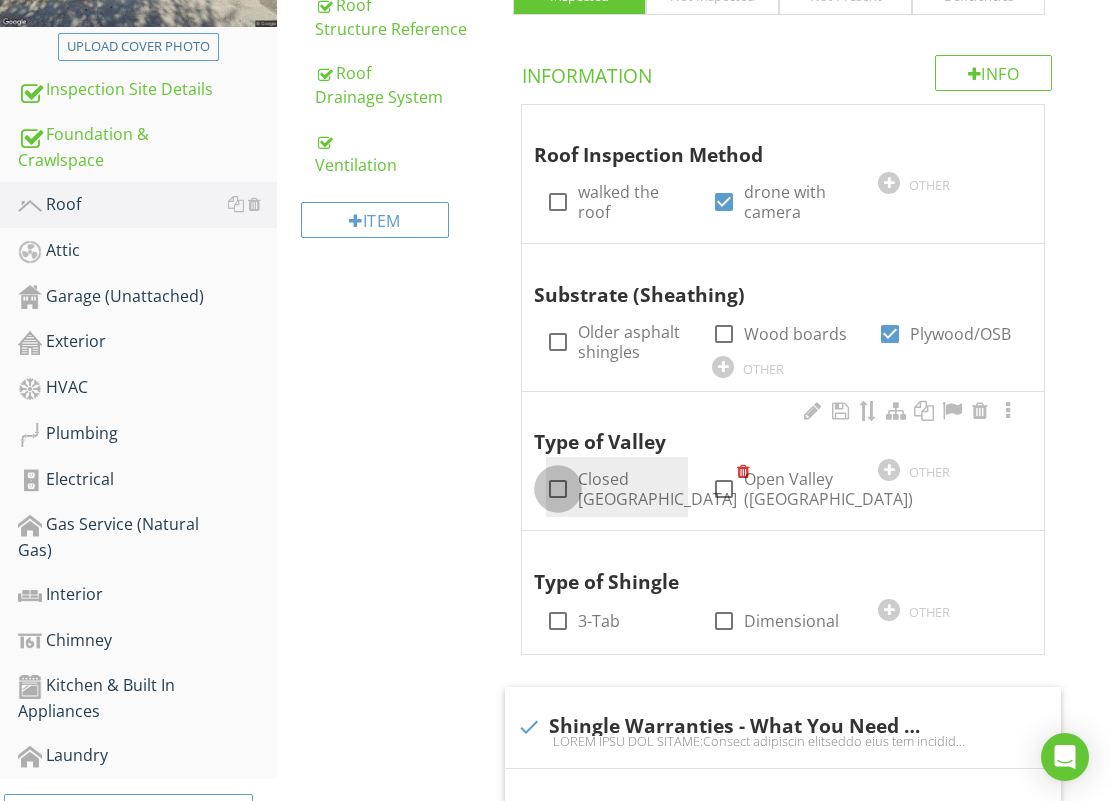 click at bounding box center [558, 489] 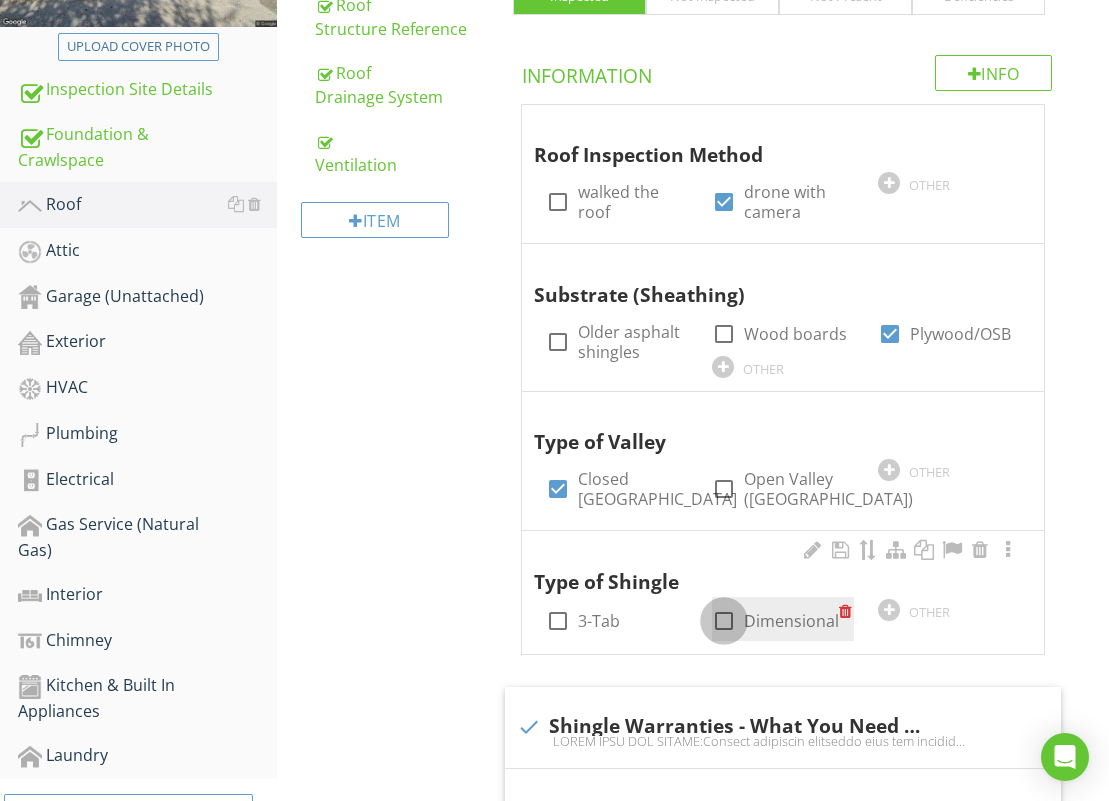 click at bounding box center (724, 621) 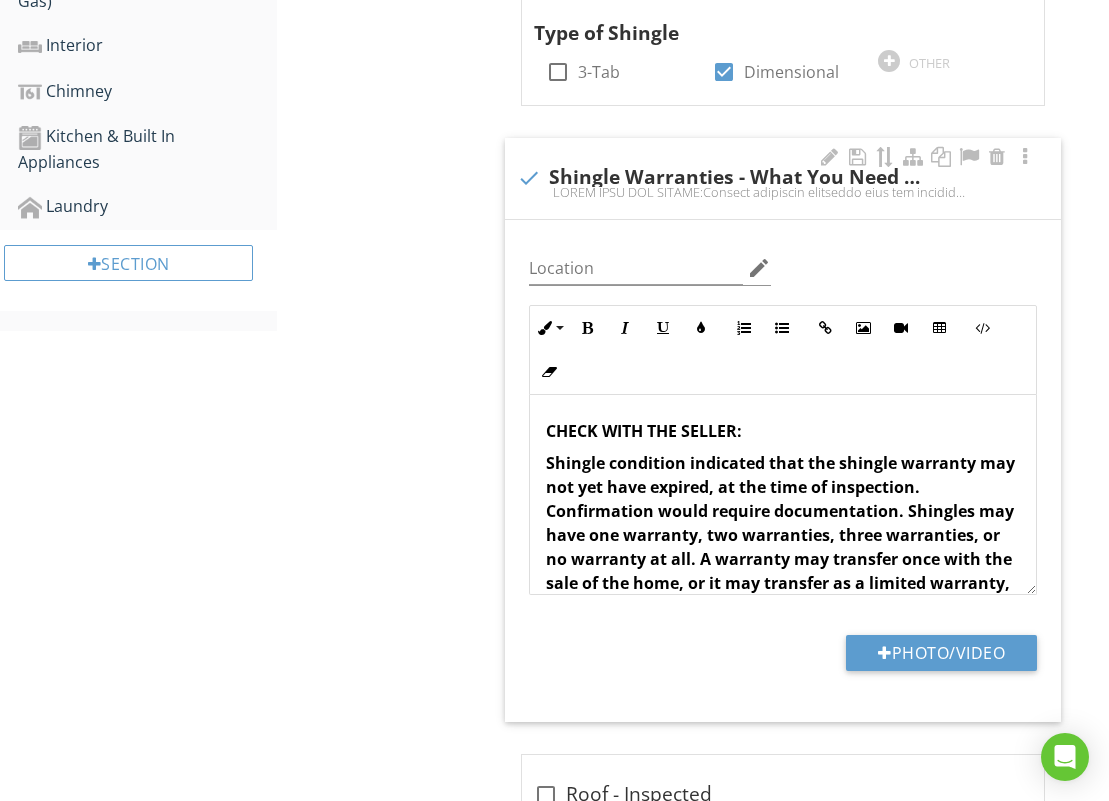 scroll, scrollTop: 1126, scrollLeft: 0, axis: vertical 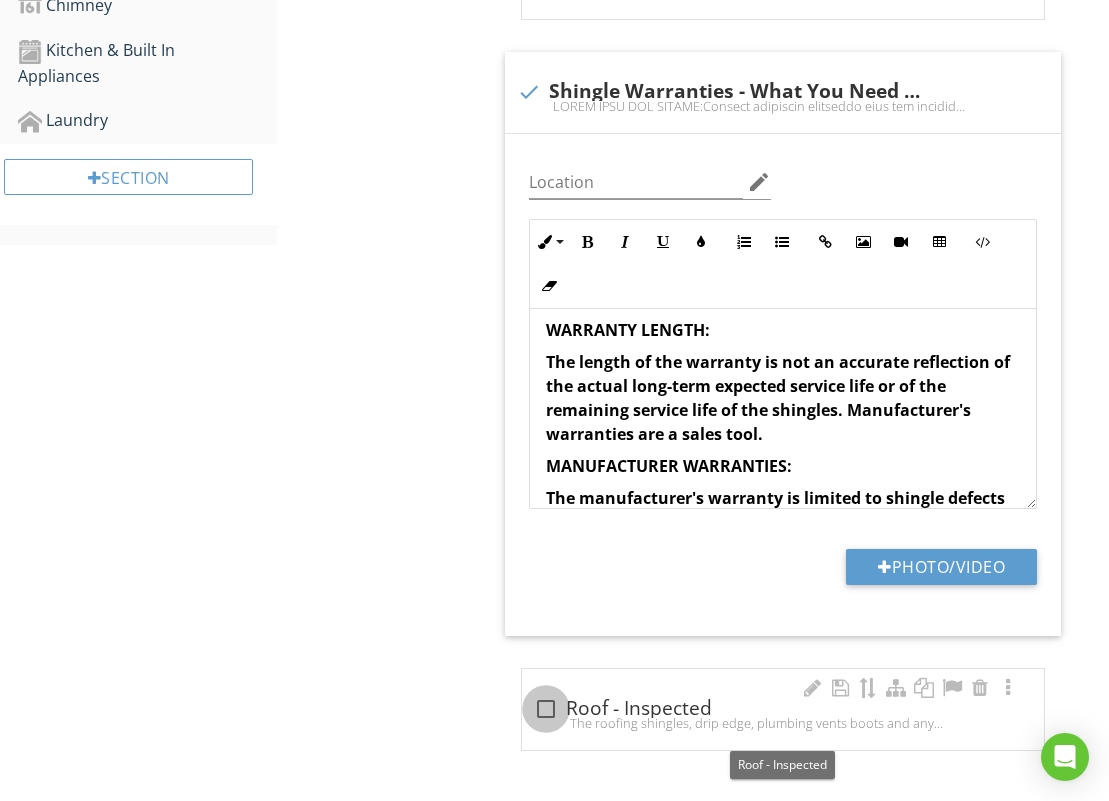 drag, startPoint x: 548, startPoint y: 712, endPoint x: 562, endPoint y: 709, distance: 14.3178215 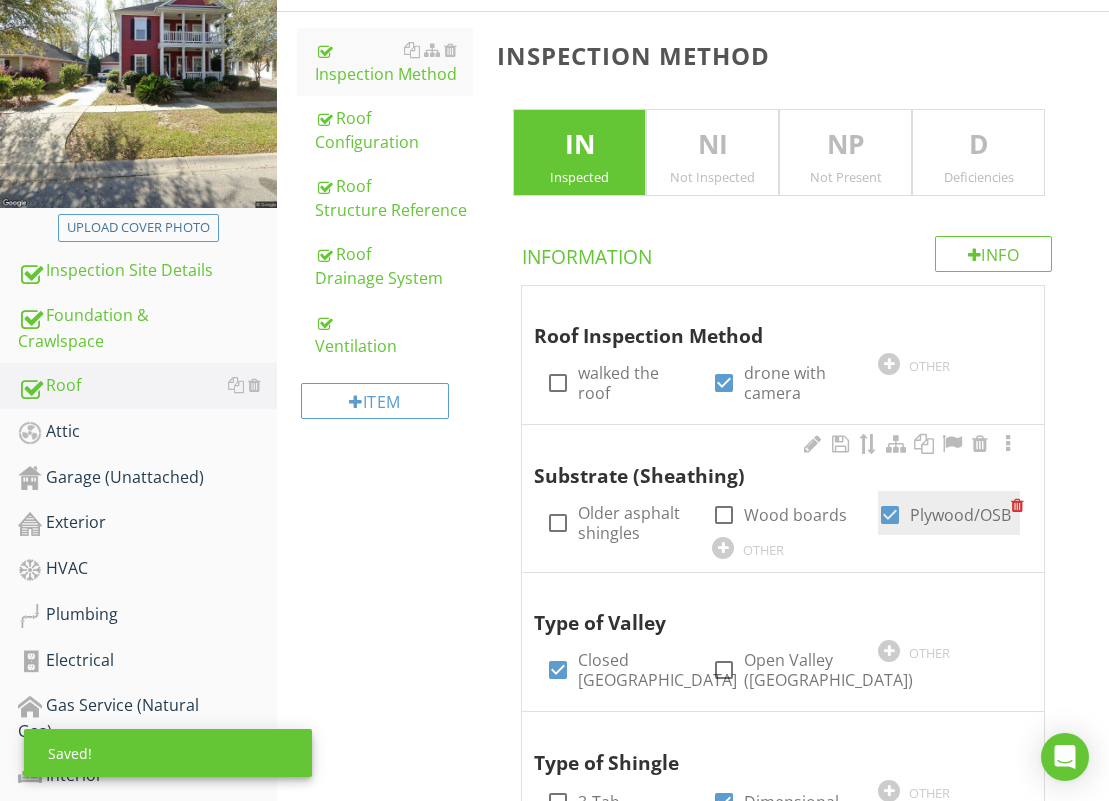 scroll, scrollTop: 150, scrollLeft: 0, axis: vertical 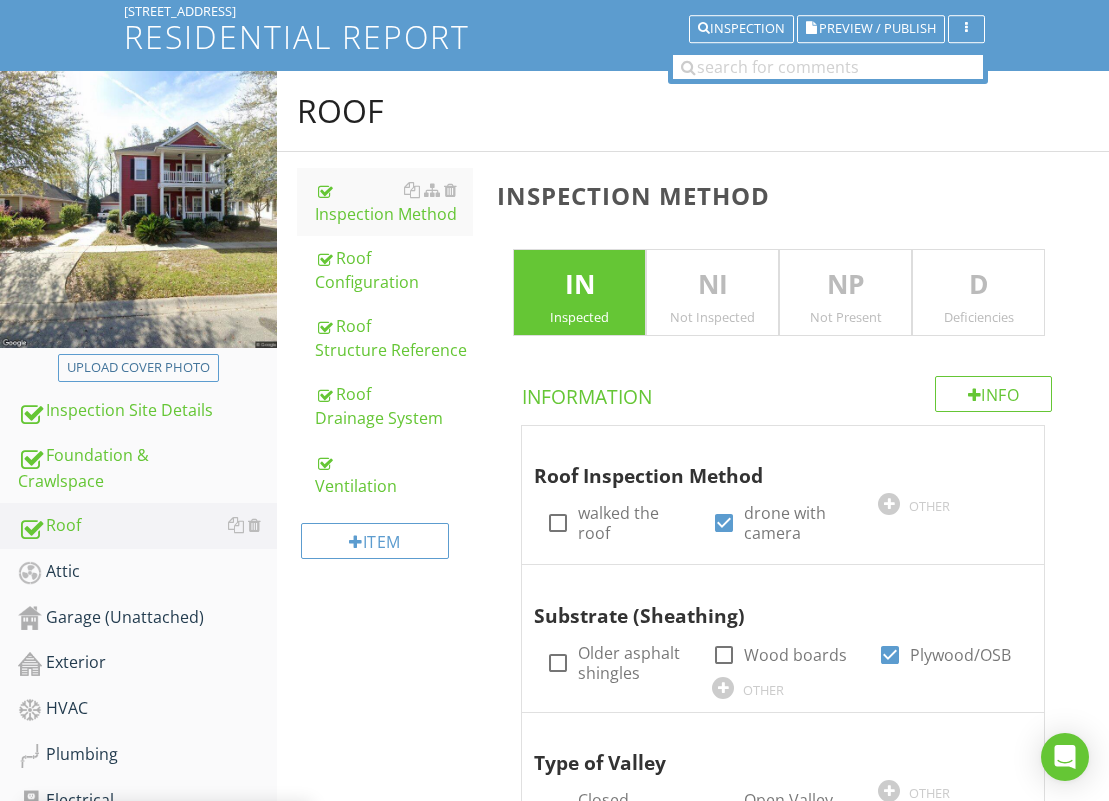 click on "D" at bounding box center [978, 285] 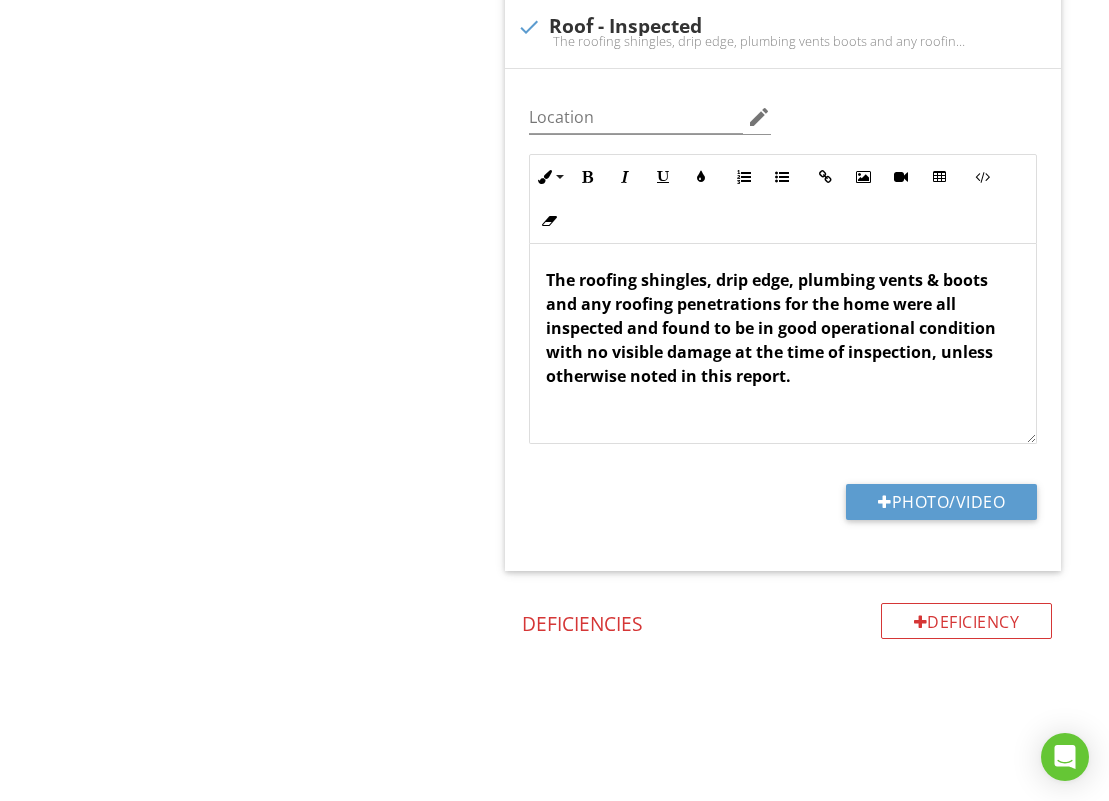scroll, scrollTop: 1808, scrollLeft: 0, axis: vertical 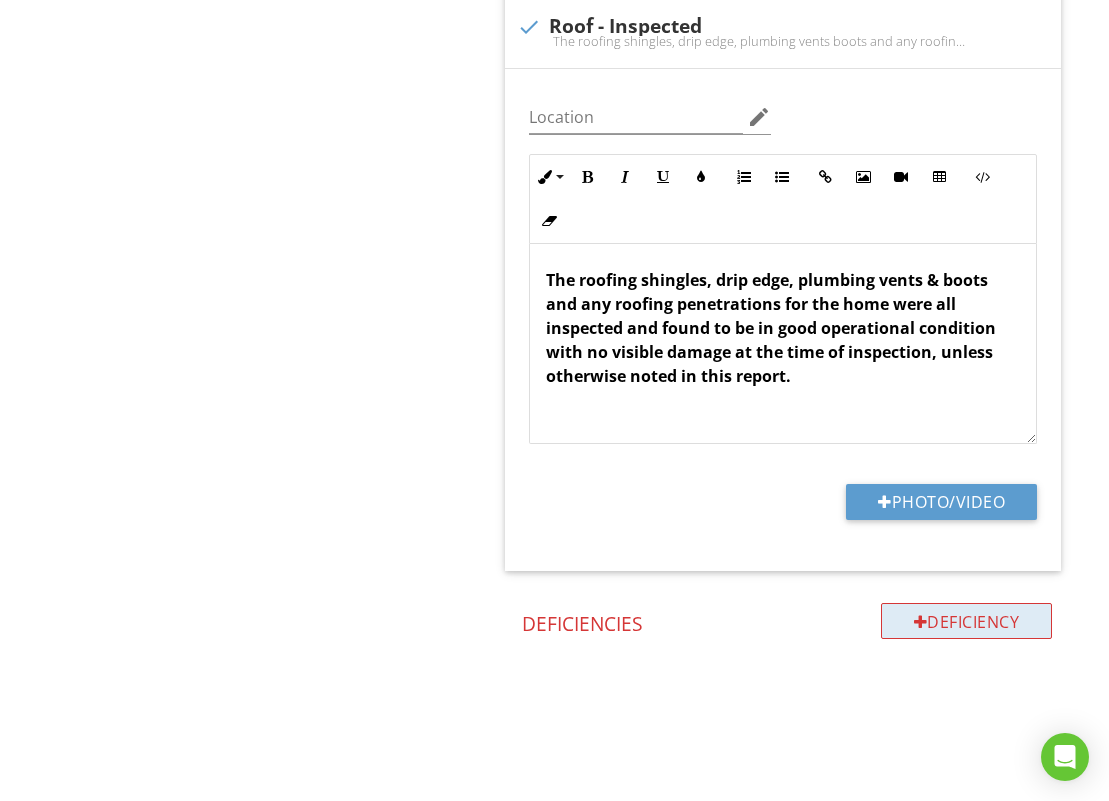 click on "Deficiency" at bounding box center (967, 621) 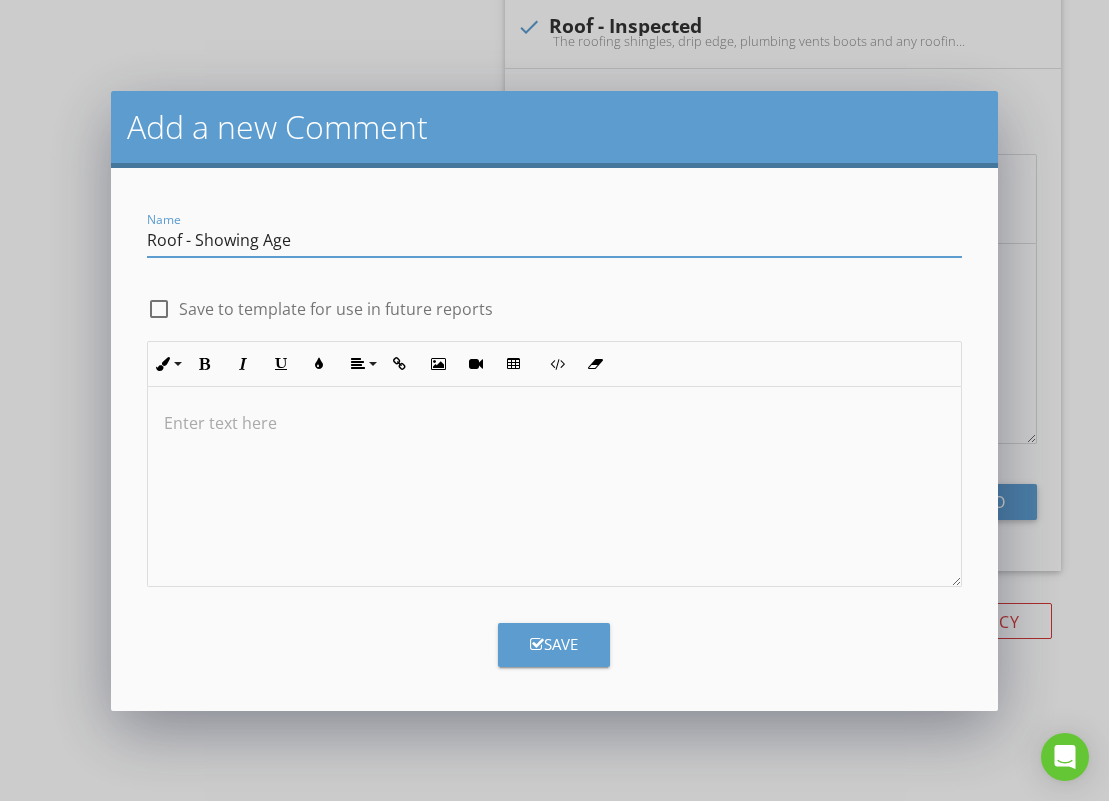 type on "Roof - Showing Age" 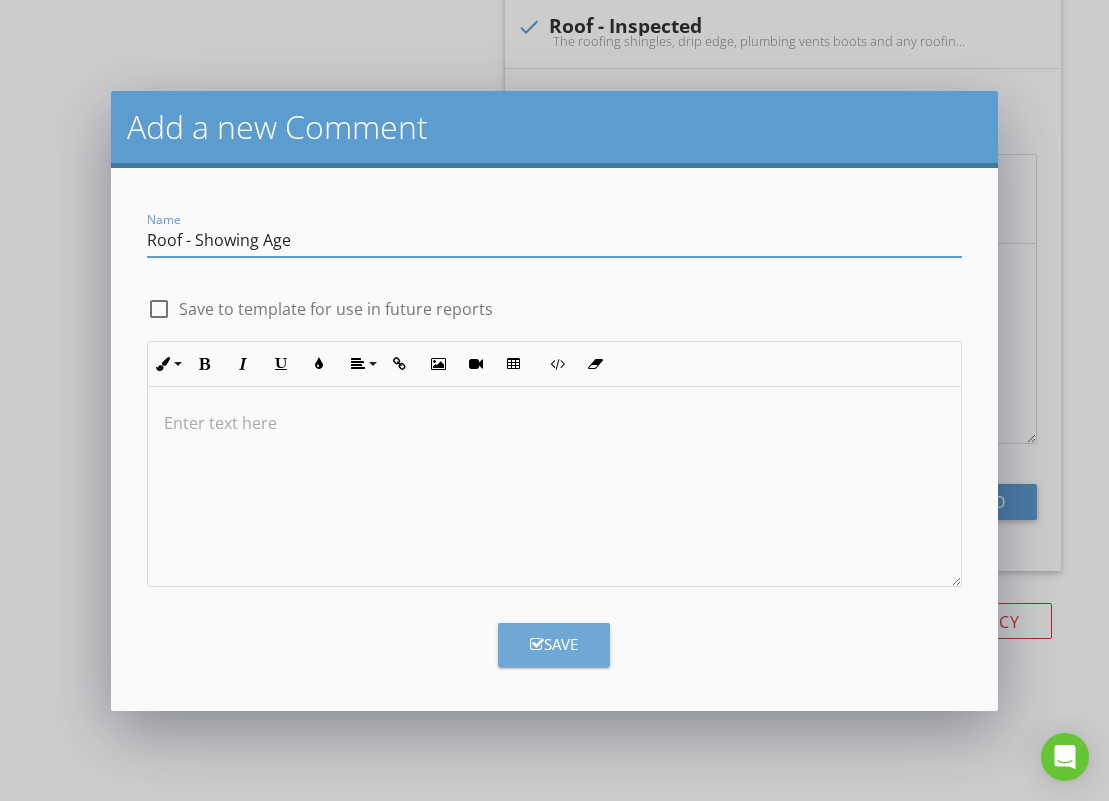 drag, startPoint x: 553, startPoint y: 636, endPoint x: 600, endPoint y: 631, distance: 47.26521 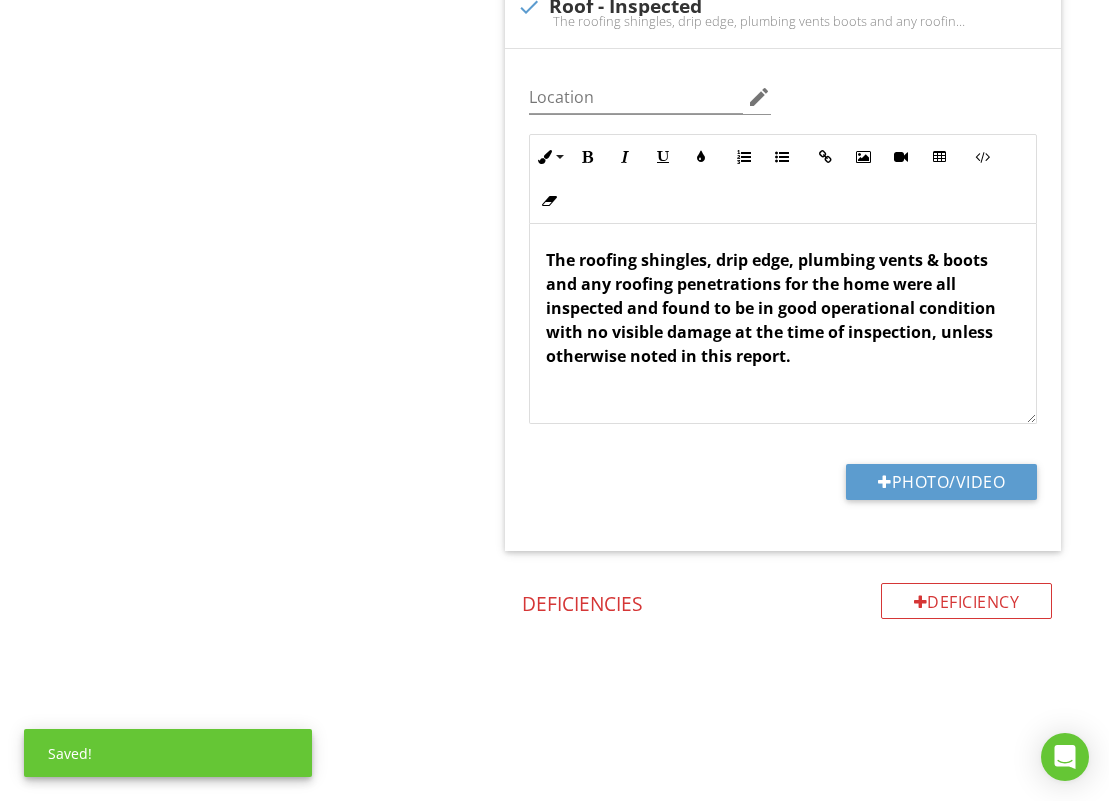 scroll, scrollTop: 2403, scrollLeft: 0, axis: vertical 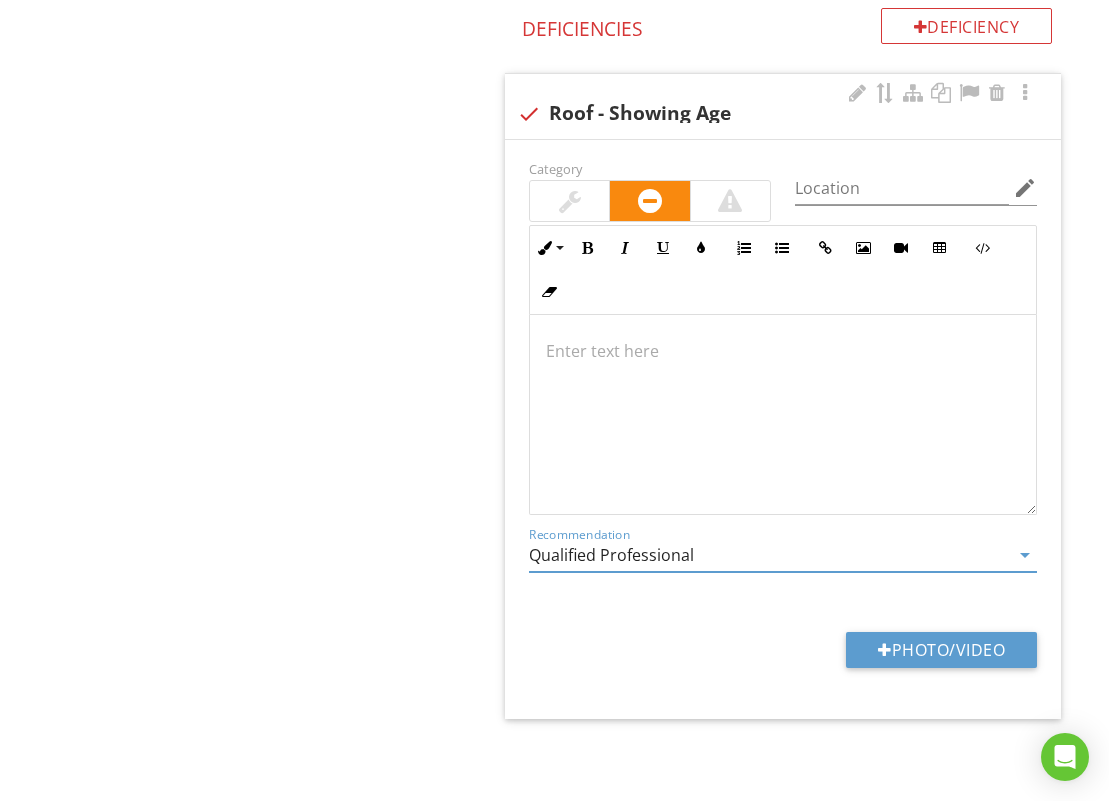 click on "Qualified Professional" at bounding box center [769, 555] 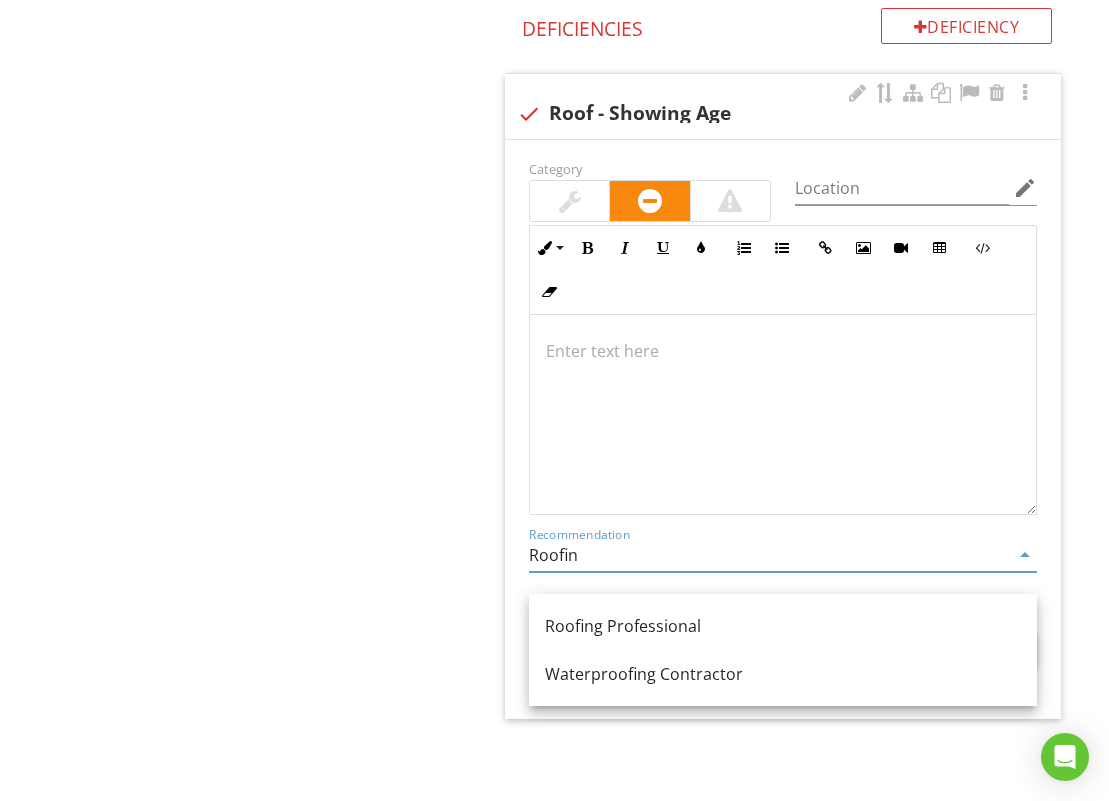 click on "Roofing Professional" at bounding box center [783, 626] 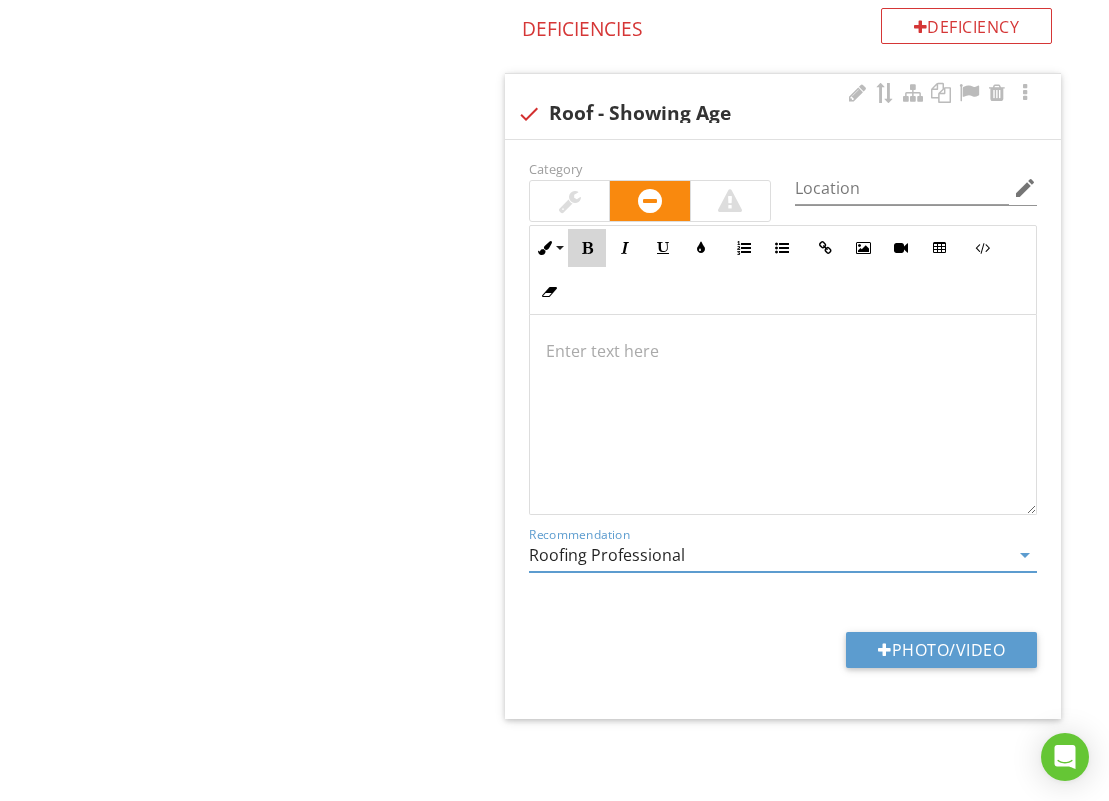 type on "Roofing Professional" 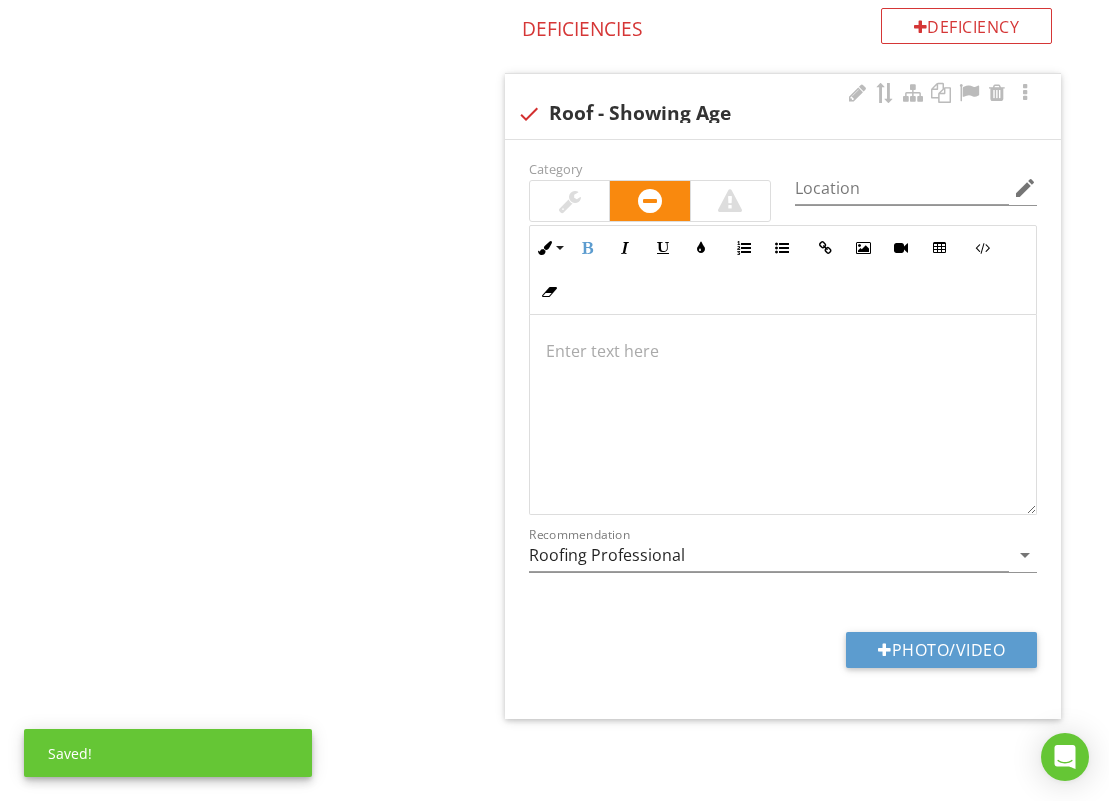 click at bounding box center [569, 201] 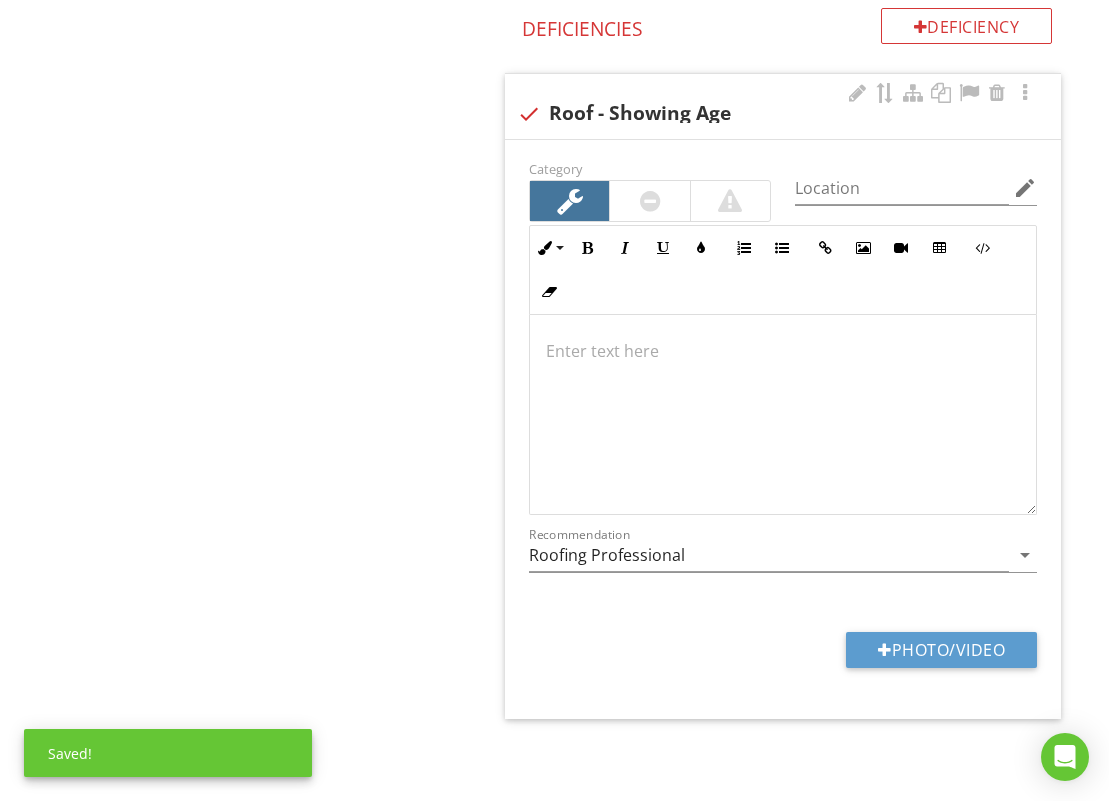 click on "​" at bounding box center (783, 351) 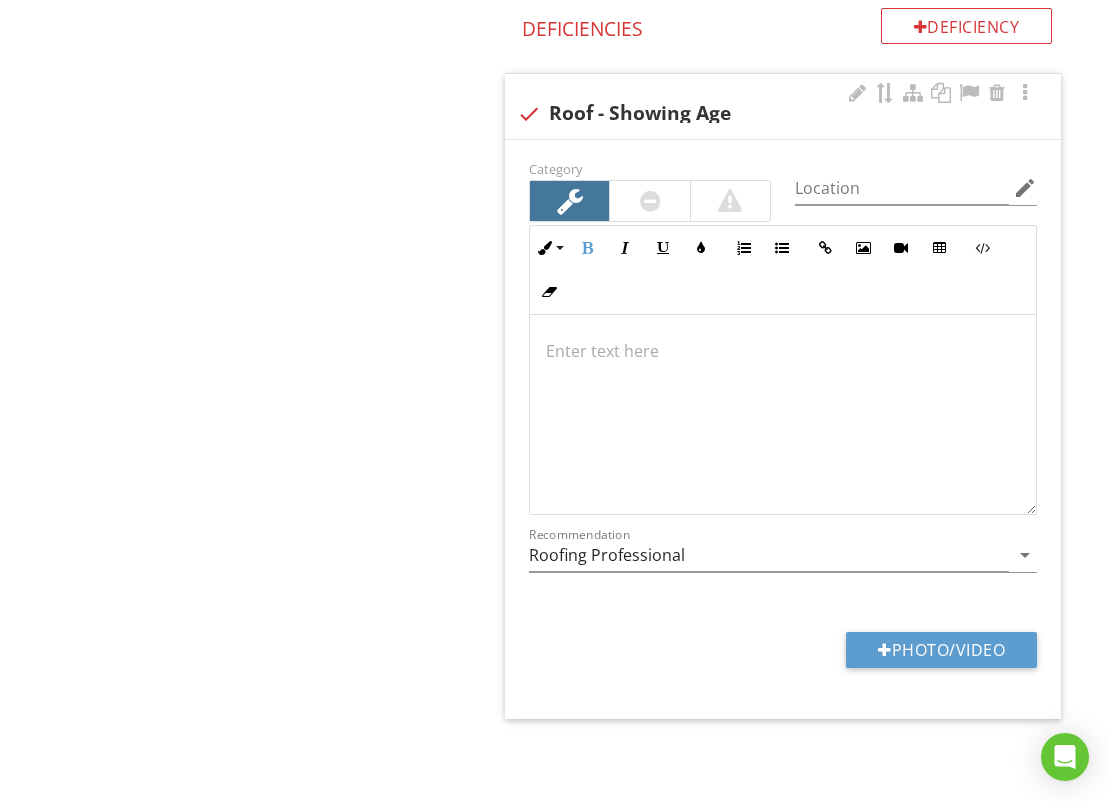 type 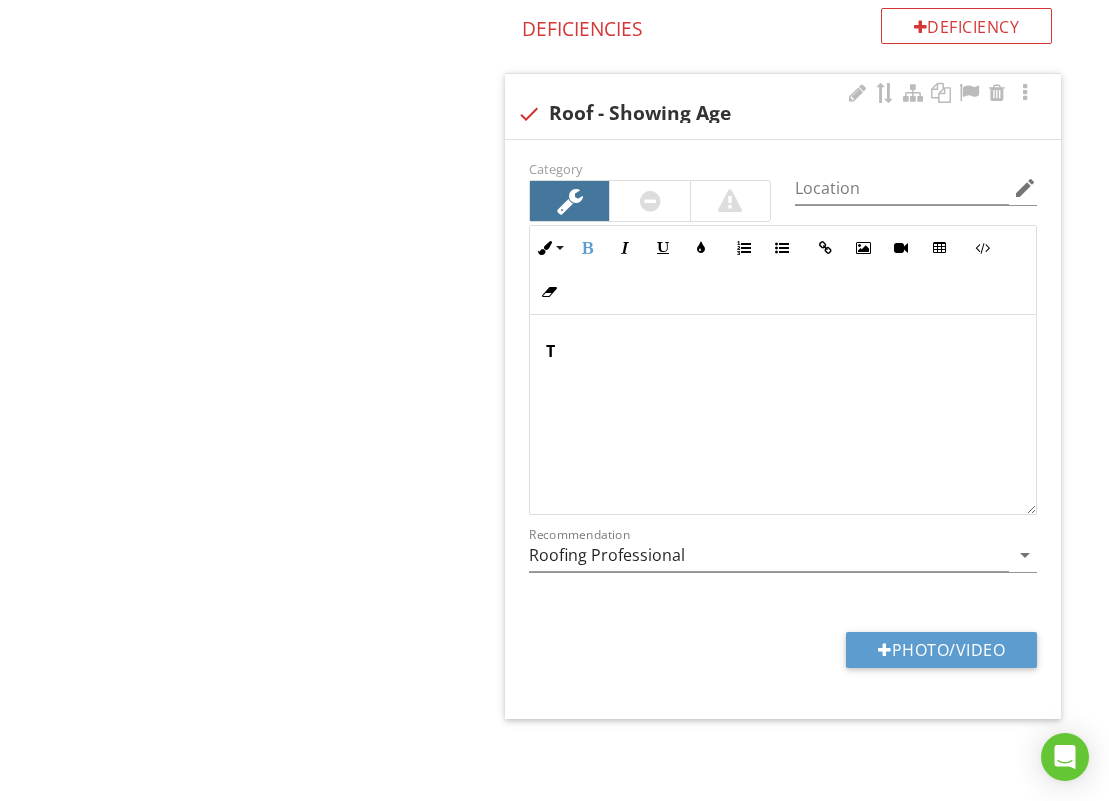 scroll, scrollTop: 2419, scrollLeft: 0, axis: vertical 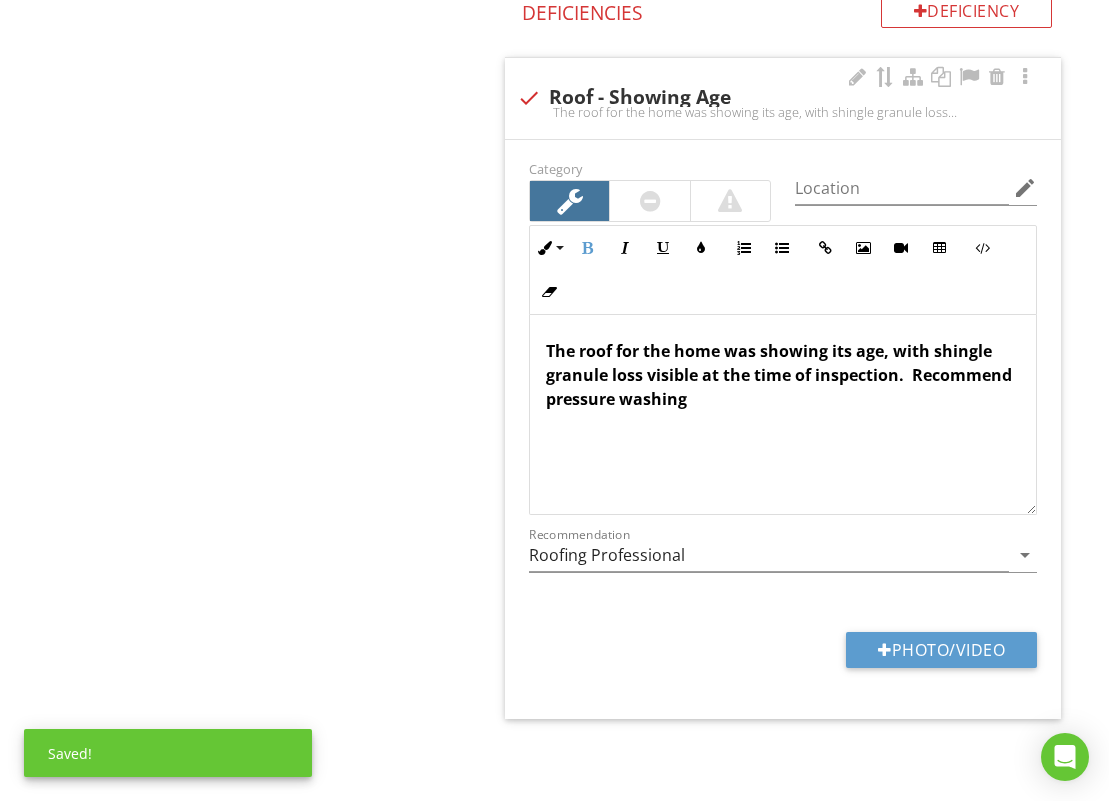 click on "The roof for the home was showing its age, with shingle granule loss visible at the time of inspection.  Recommend pressure washing" at bounding box center [779, 375] 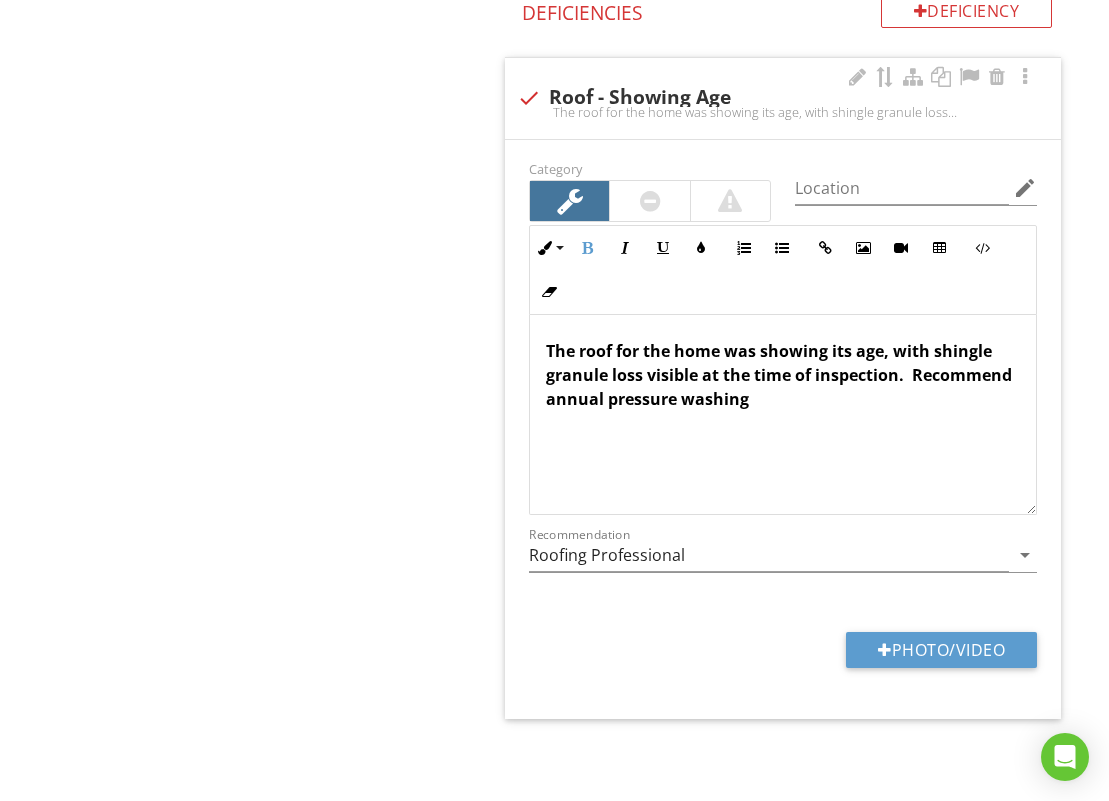 click on "The roof for the home was showing its age, with shingle granule loss visible at the time of inspection.  Recommend annual pressure washing" at bounding box center [783, 375] 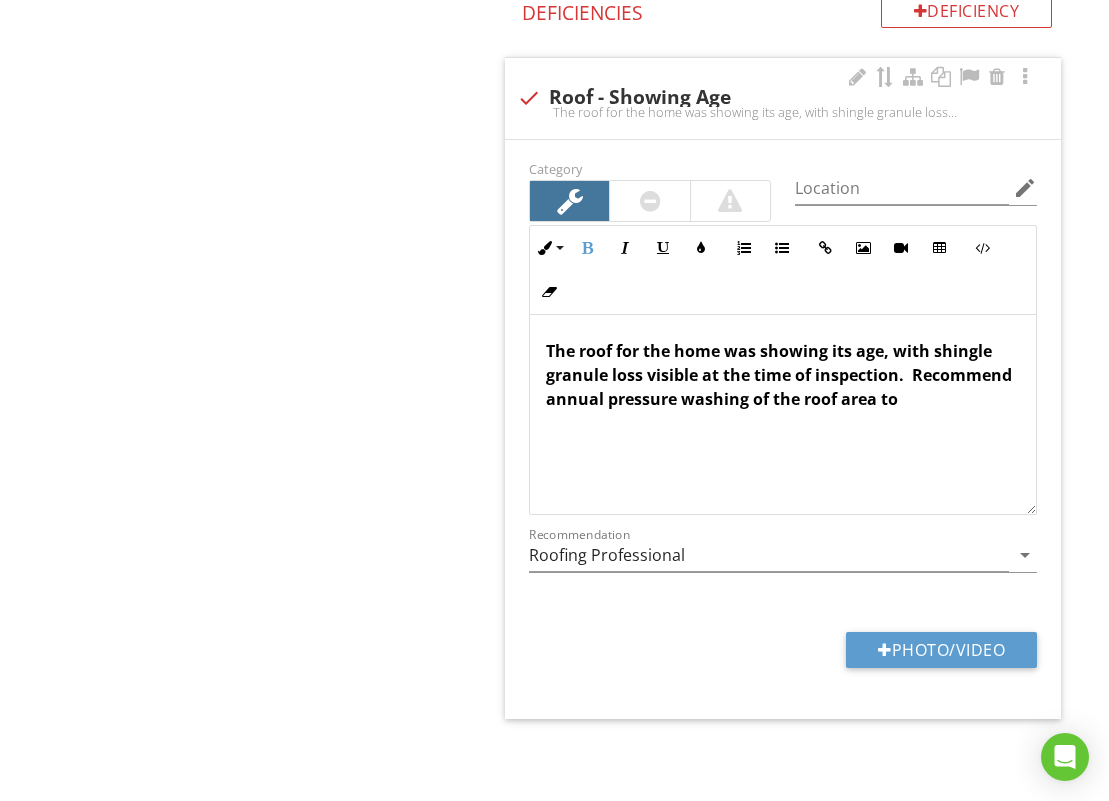 click on "The roof for the home was showing its age, with shingle granule loss visible at the time of inspection.  Recommend annual pressure washing of the roof area to" at bounding box center [779, 375] 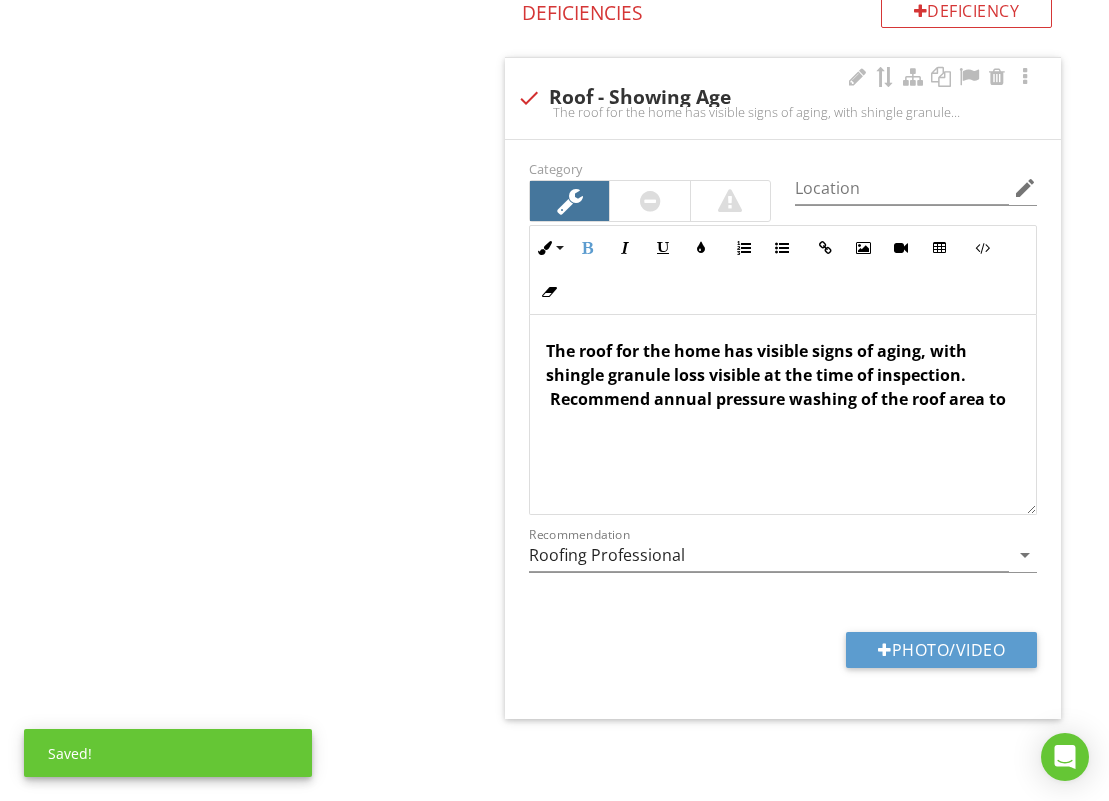 click on "The roof for the home has visible signs of aging, with shingle granule loss visible at the time of inspection.  Recommend annual pressure washing of the roof area to" at bounding box center [776, 375] 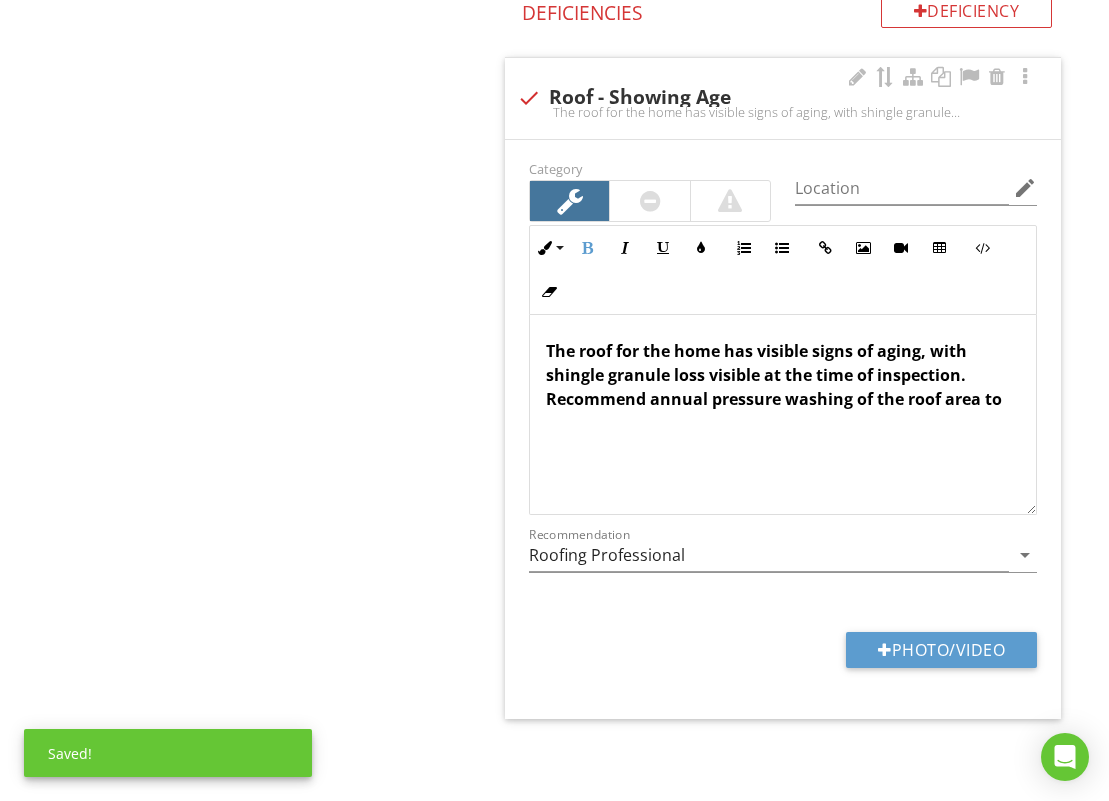 click on "The roof for the home has visible signs of aging, with shingle granule loss visible at the time of inspection. Recommend annual pressure washing of the roof area to" at bounding box center (774, 375) 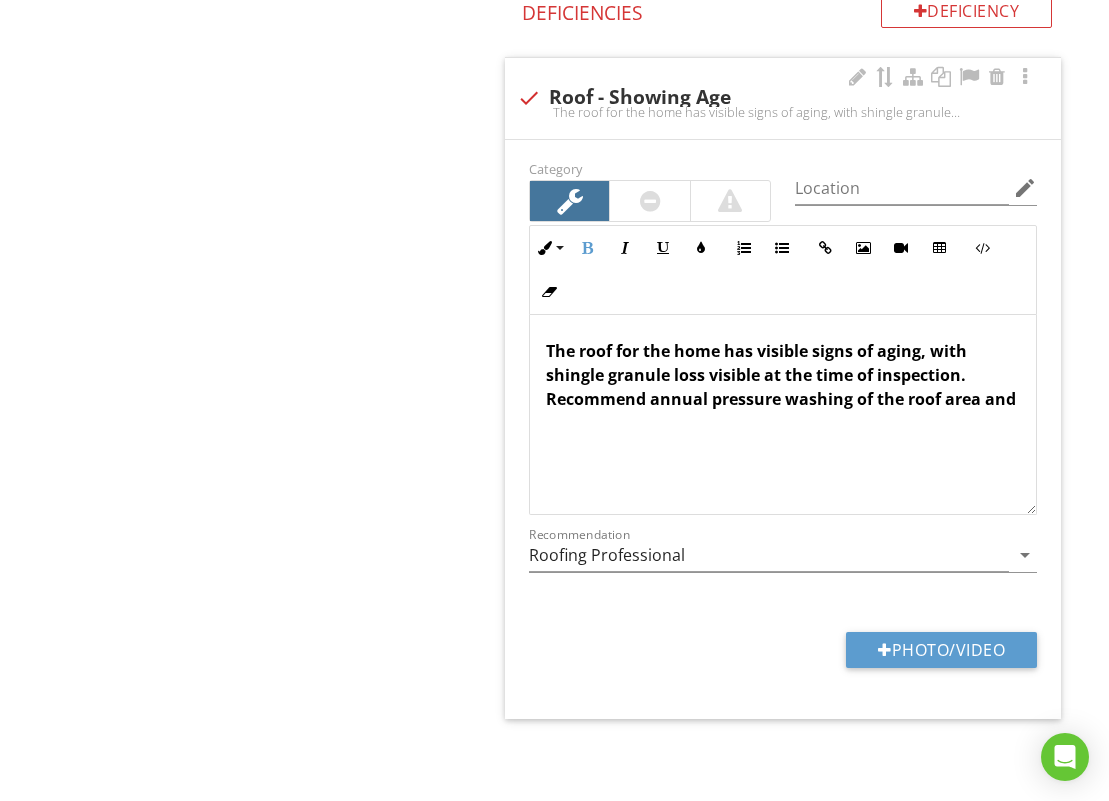 click on "The roof for the home has visible signs of aging, with shingle granule loss visible at the time of inspection. Recommend annual pressure washing of the roof area and" at bounding box center [781, 375] 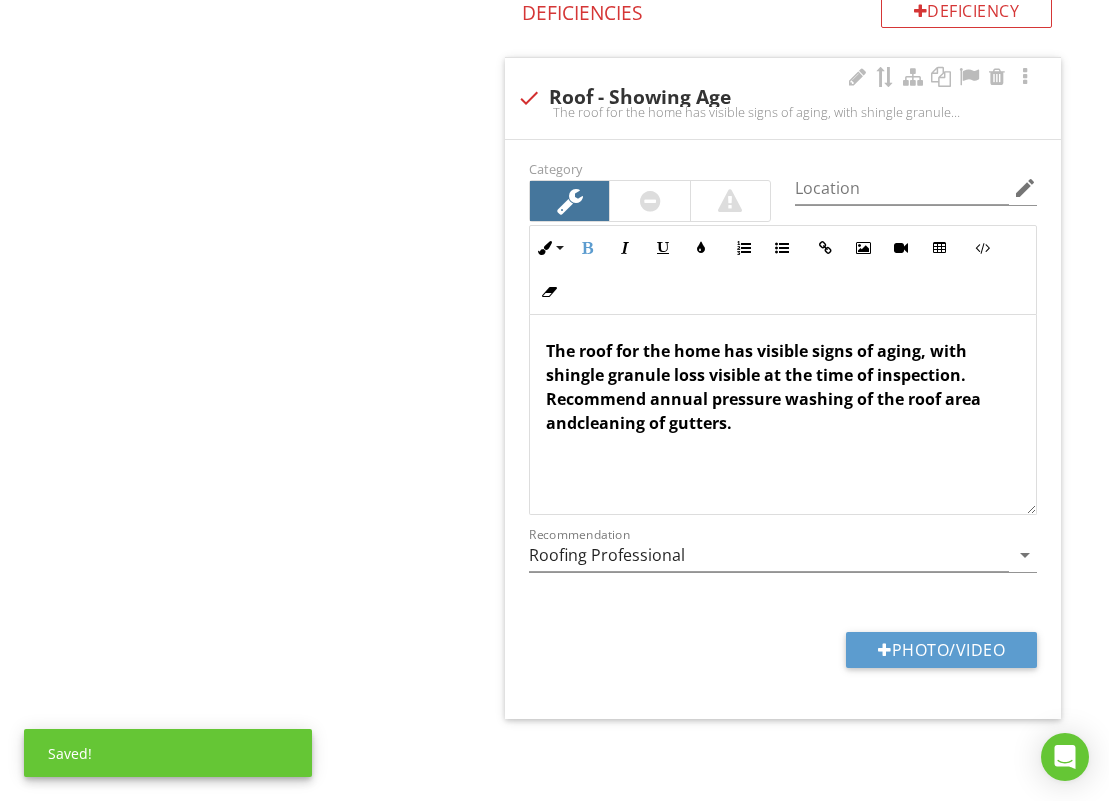 click on "The roof for the home has visible signs of aging, with shingle granule loss visible at the time of inspection. Recommend annual pressure washing of the roof area andcleaning of gutters." at bounding box center [763, 387] 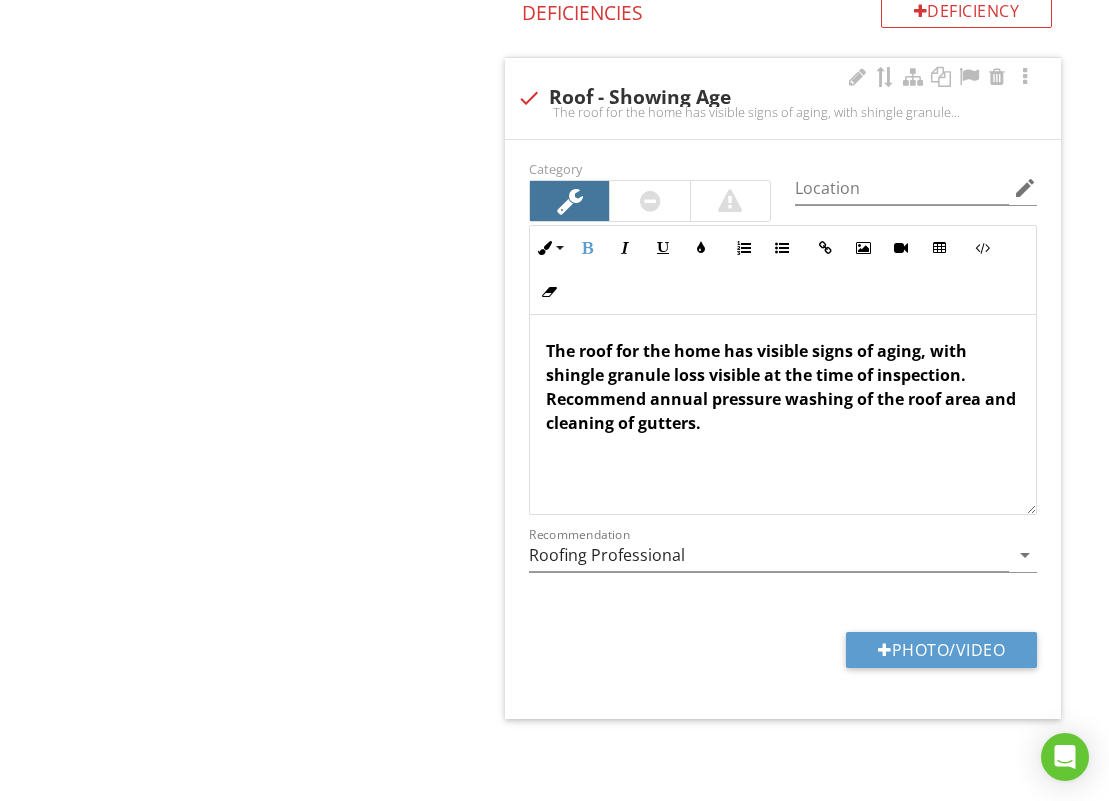 click on "The roof for the home has visible signs of aging, with shingle granule loss visible at the time of inspection. Recommend annual pressure washing of the roof area and cleaning of gutters." at bounding box center [783, 387] 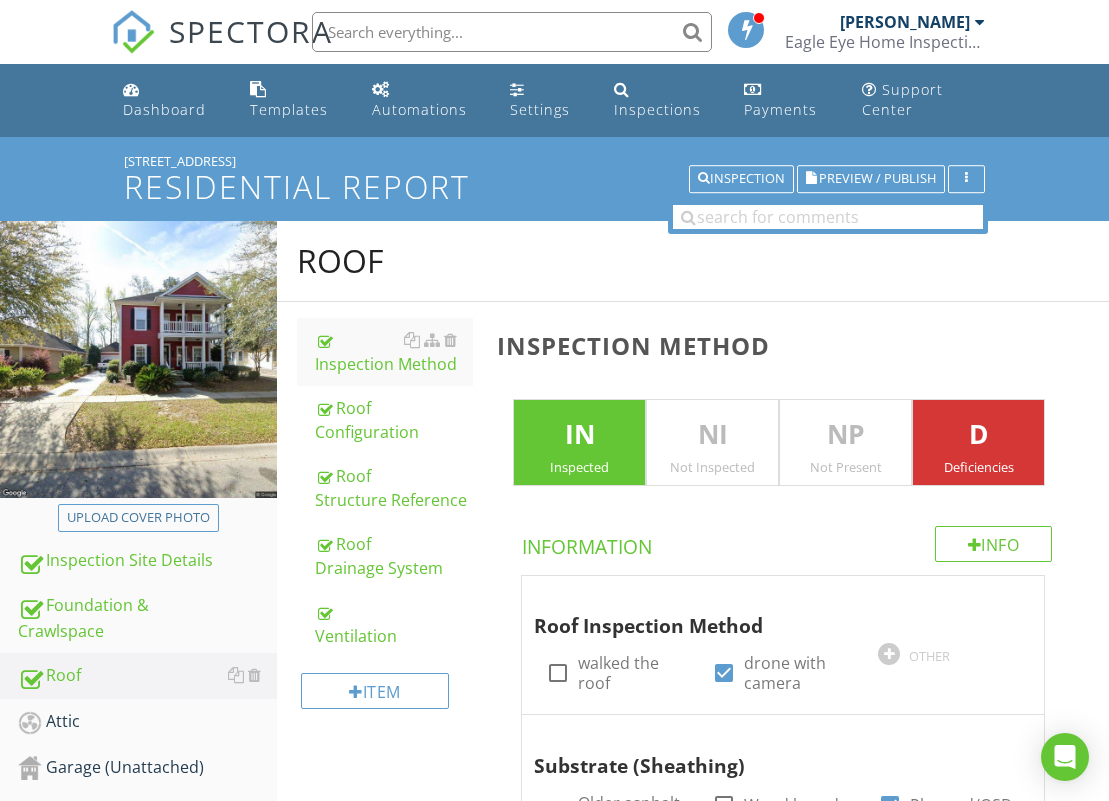 scroll, scrollTop: 2216, scrollLeft: 0, axis: vertical 